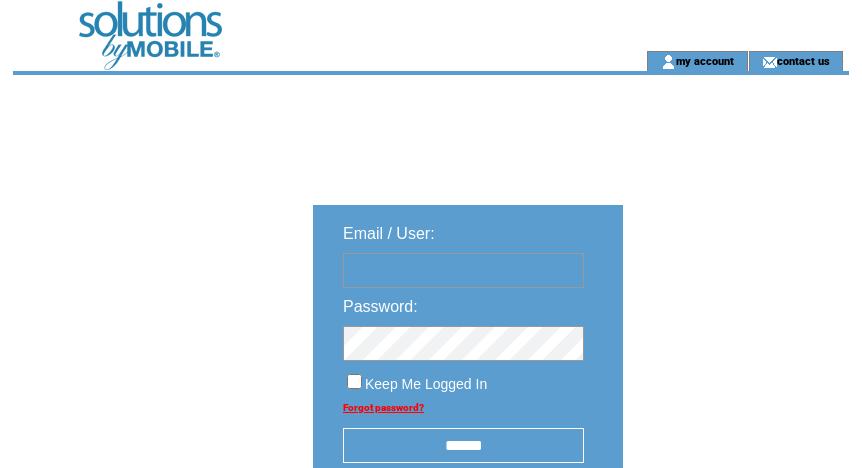 scroll, scrollTop: 0, scrollLeft: 0, axis: both 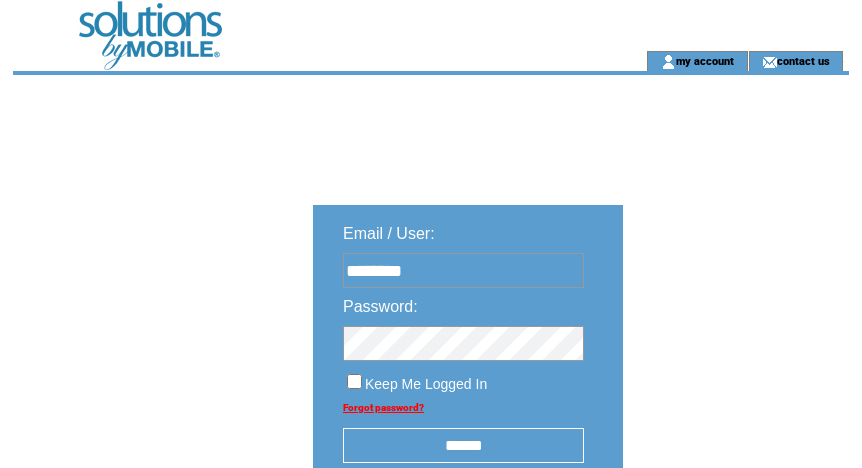 click on "******" at bounding box center [463, 445] 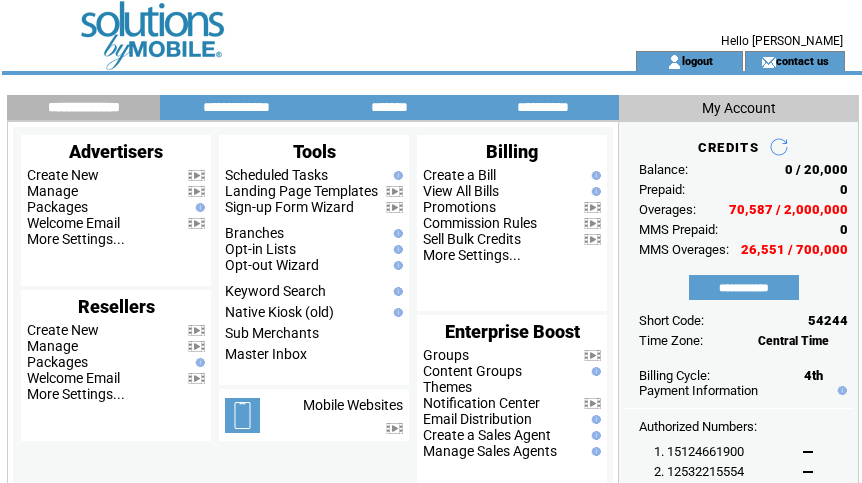 scroll, scrollTop: 0, scrollLeft: 0, axis: both 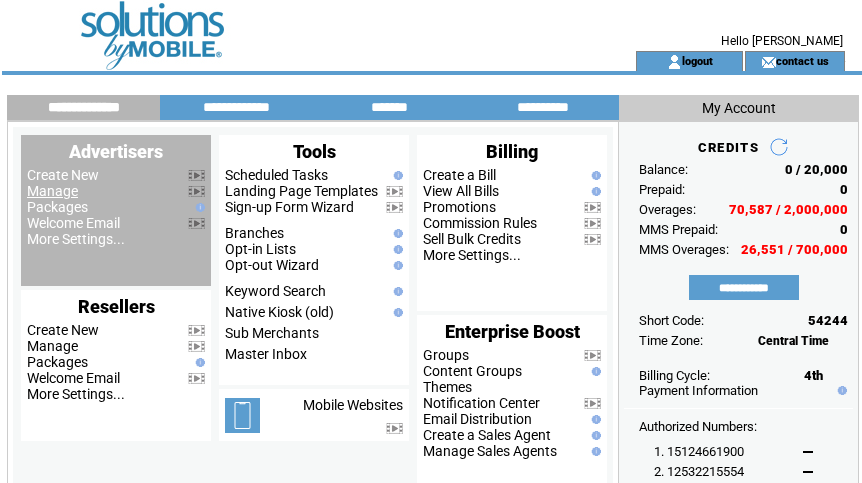 drag, startPoint x: 0, startPoint y: 0, endPoint x: 53, endPoint y: 190, distance: 197.25365 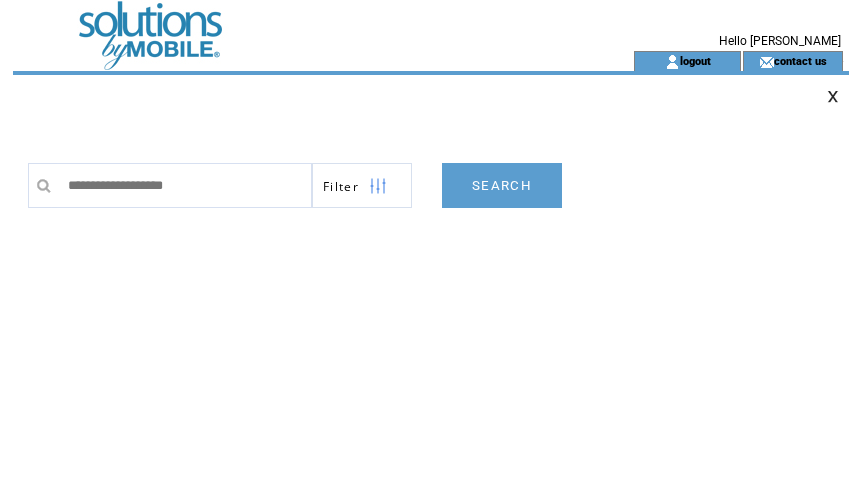 scroll, scrollTop: 0, scrollLeft: 0, axis: both 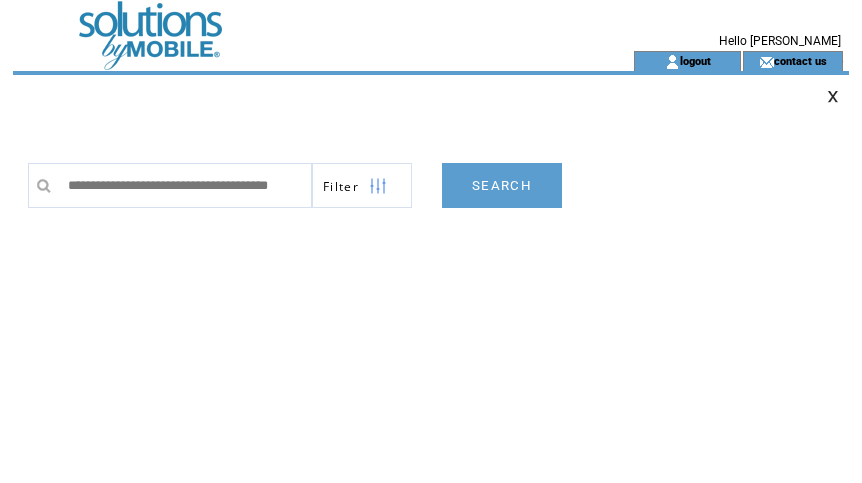 type on "**********" 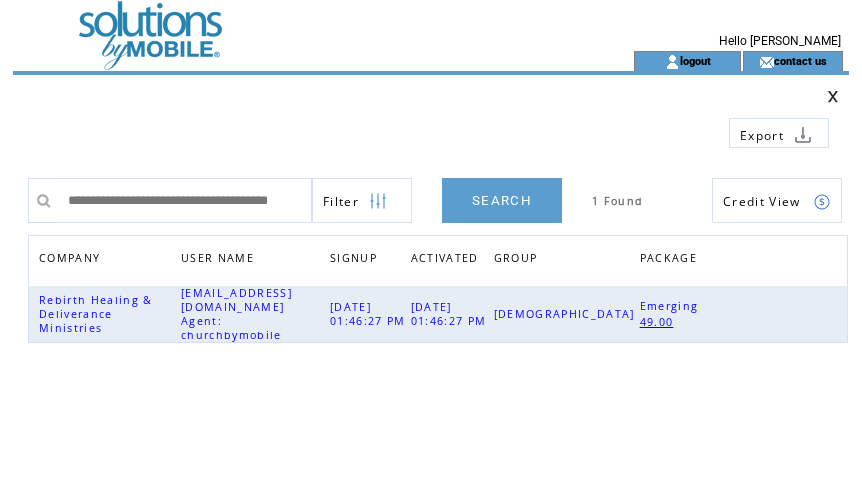 scroll, scrollTop: 0, scrollLeft: 0, axis: both 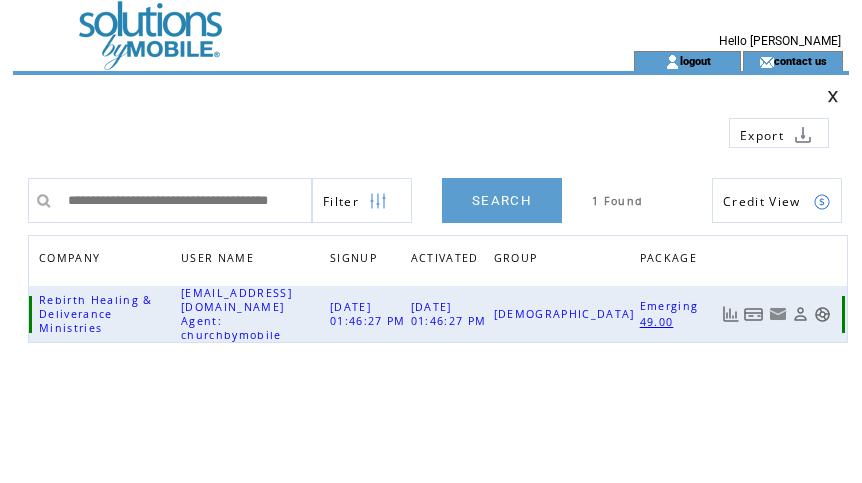 click at bounding box center (754, 314) 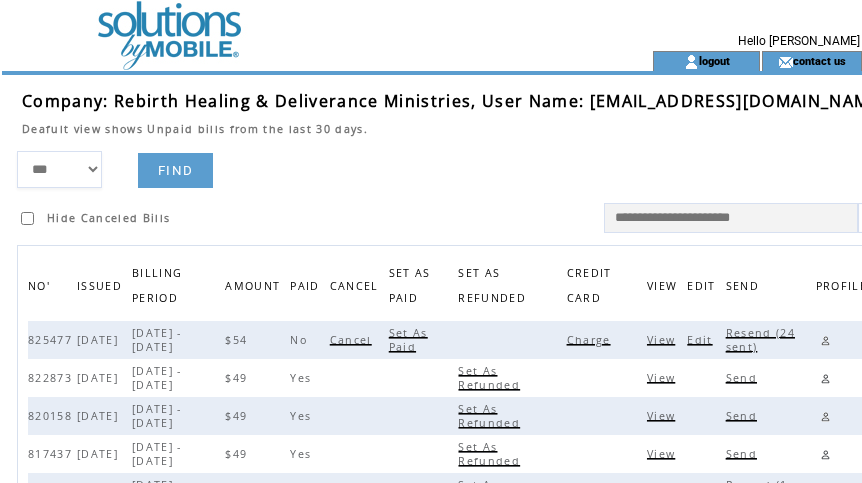 scroll, scrollTop: 0, scrollLeft: 0, axis: both 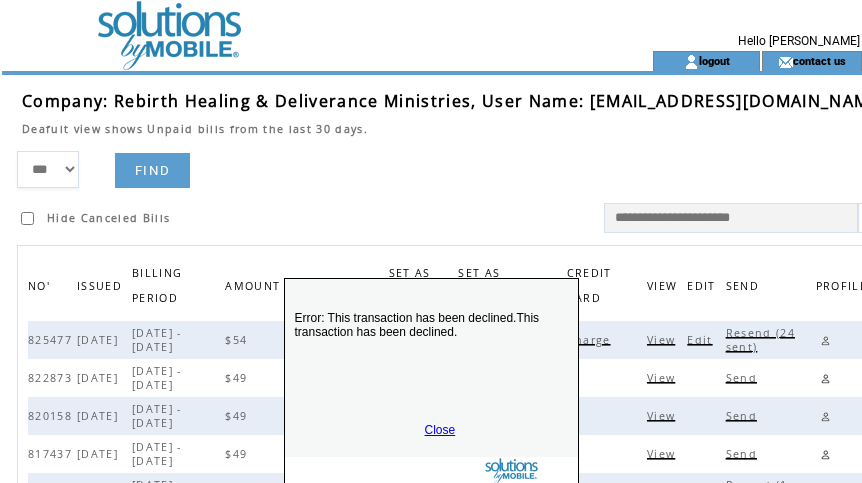 click on "Close" at bounding box center (440, 430) 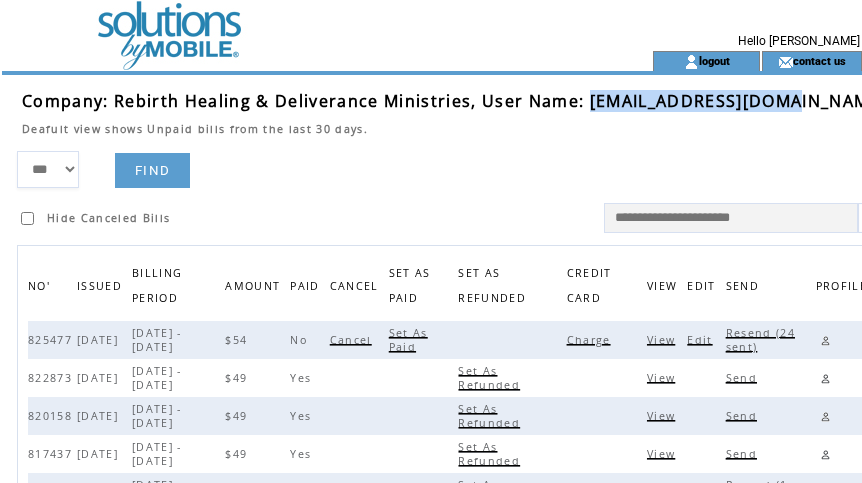 drag, startPoint x: 594, startPoint y: 98, endPoint x: 795, endPoint y: 99, distance: 201.00249 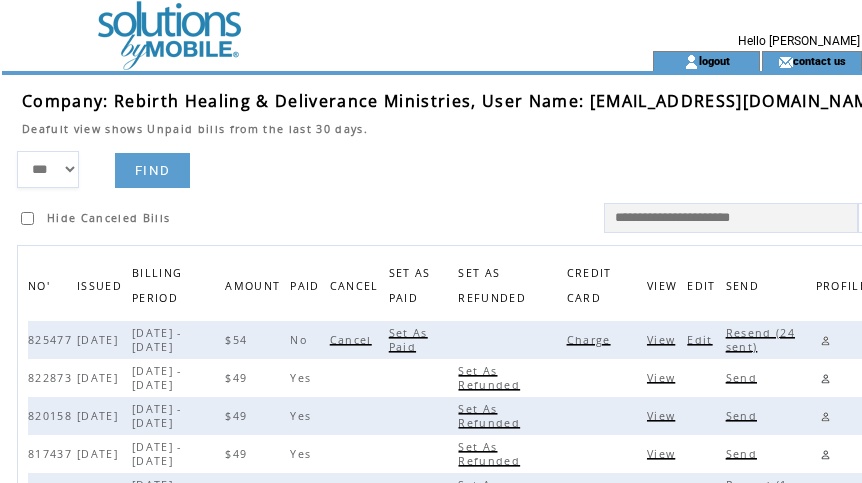 drag, startPoint x: 461, startPoint y: 162, endPoint x: 634, endPoint y: 130, distance: 175.93465 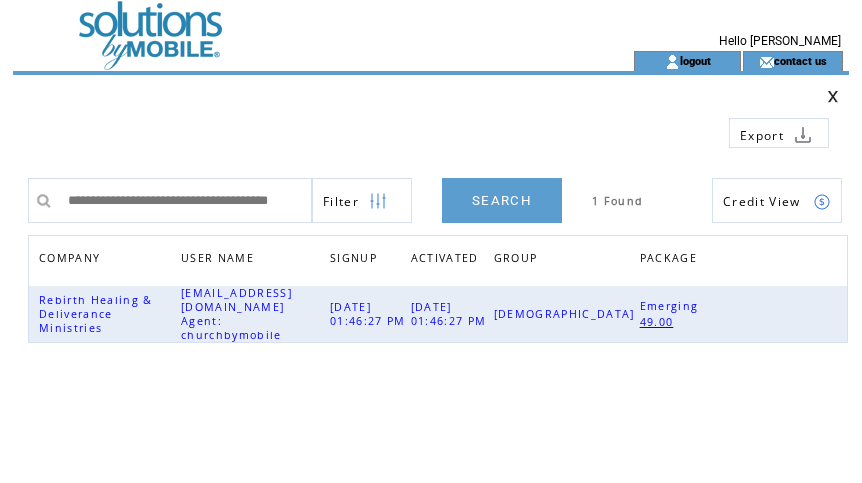 scroll, scrollTop: 0, scrollLeft: 0, axis: both 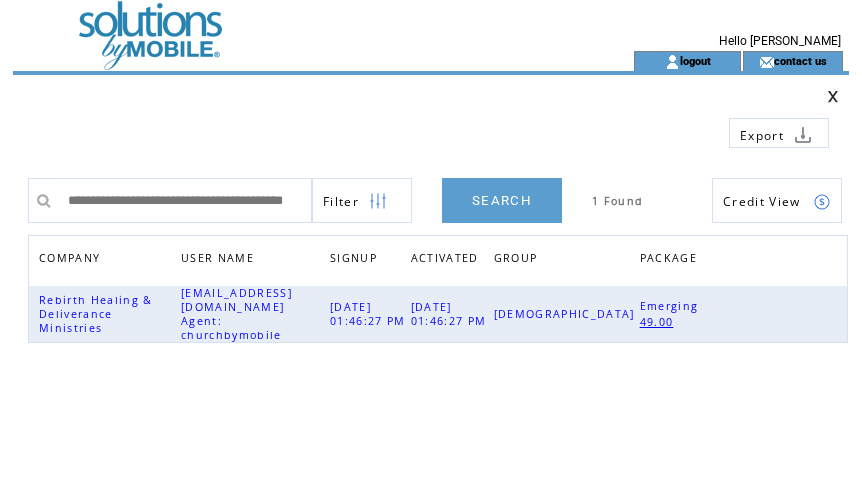 type on "**********" 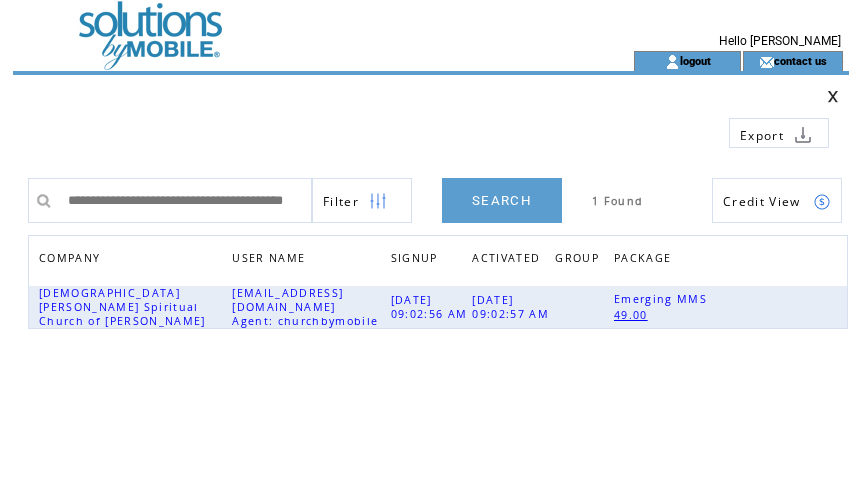 scroll, scrollTop: 0, scrollLeft: 0, axis: both 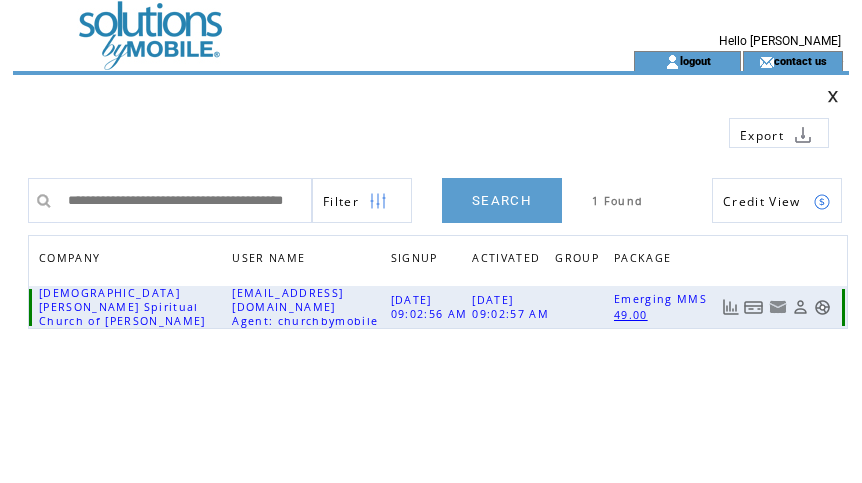 click at bounding box center (754, 307) 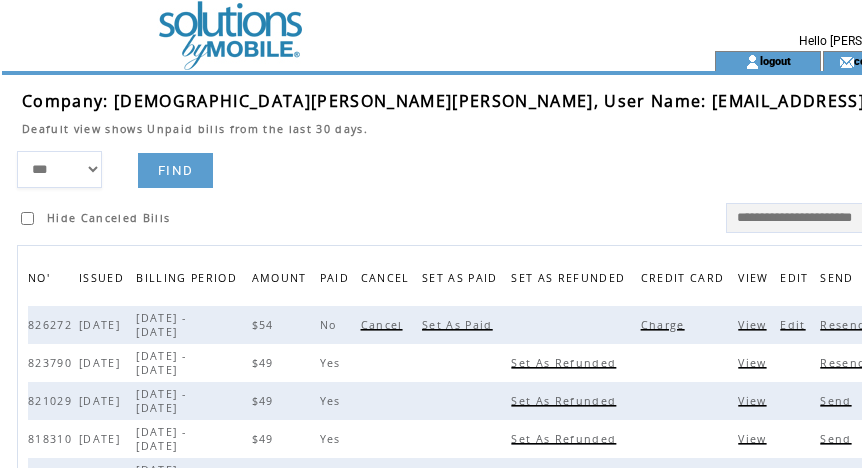 scroll, scrollTop: 0, scrollLeft: 0, axis: both 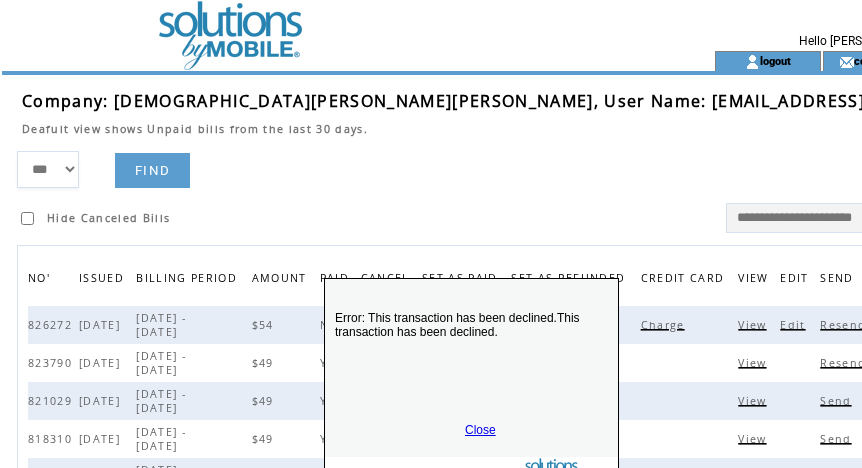click on "Close" at bounding box center (480, 430) 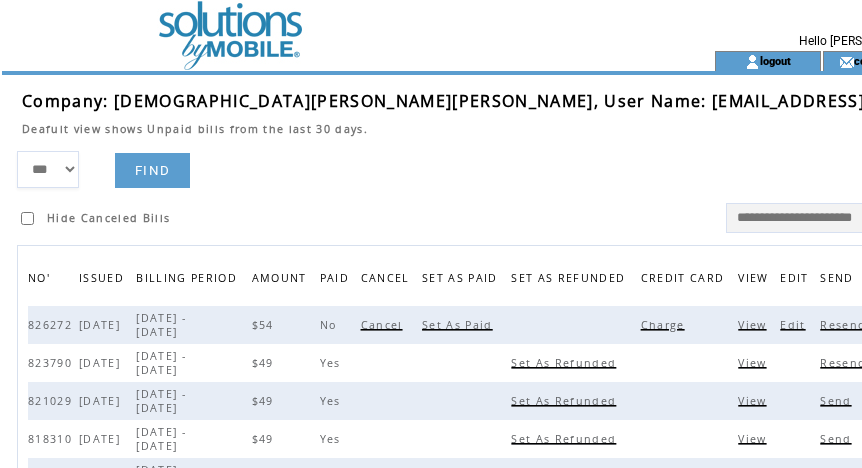 click on "Resend (13 sent)" at bounding box center [875, 325] 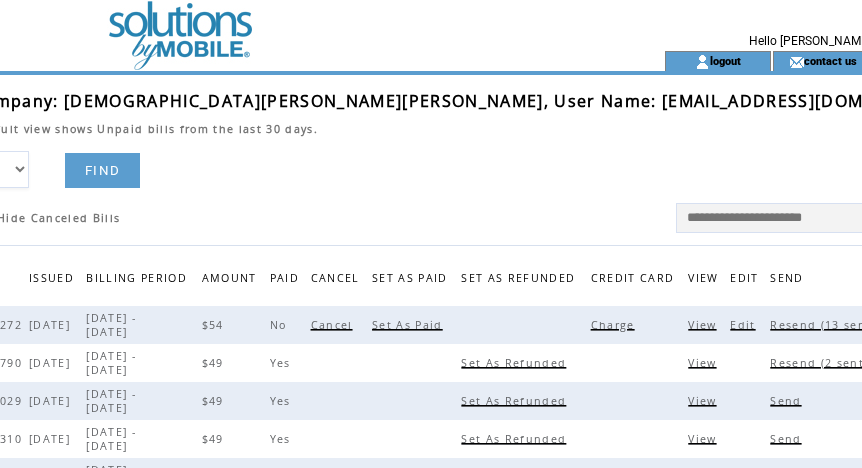 scroll, scrollTop: 0, scrollLeft: 80, axis: horizontal 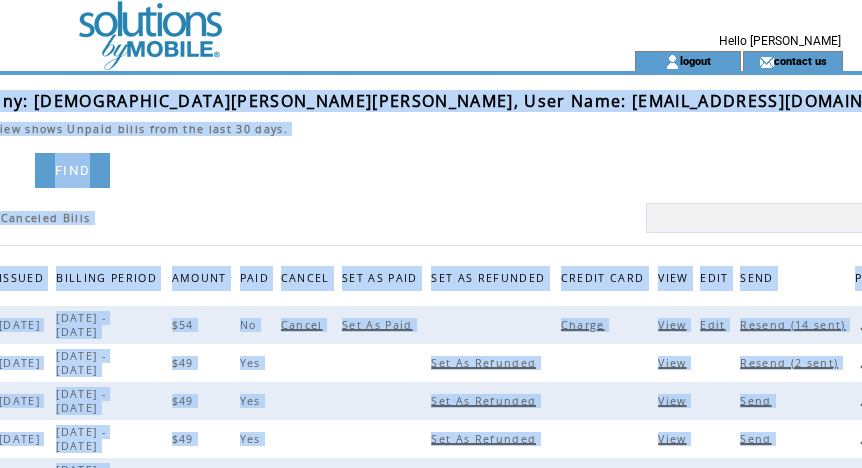 drag, startPoint x: 595, startPoint y: 103, endPoint x: 841, endPoint y: 103, distance: 246 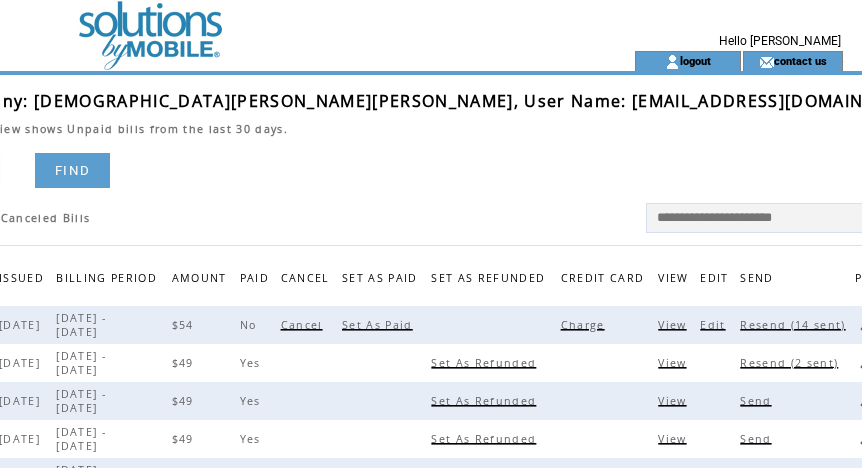click on "*** **** ****** FIND Hide Canceled Bills" at bounding box center (438, 192) 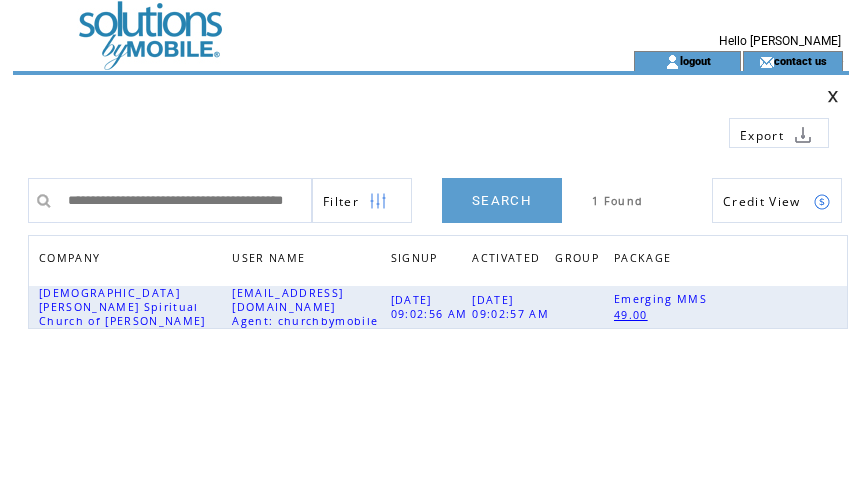 scroll, scrollTop: 0, scrollLeft: 0, axis: both 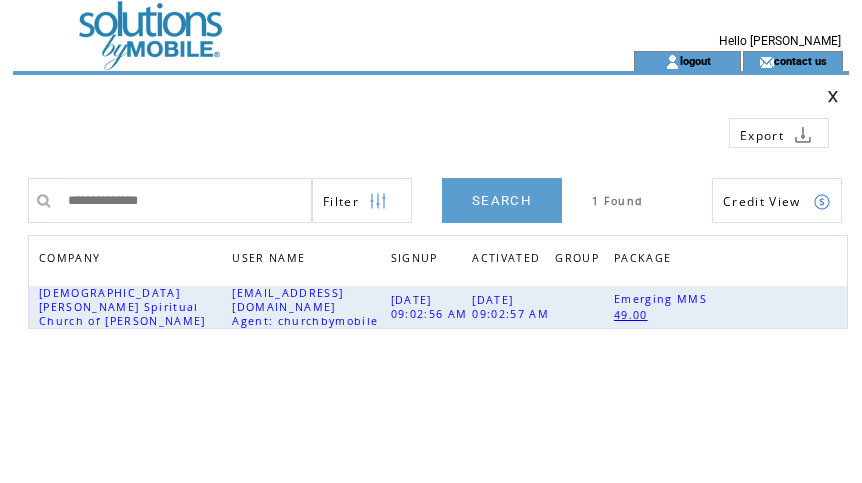 type on "**********" 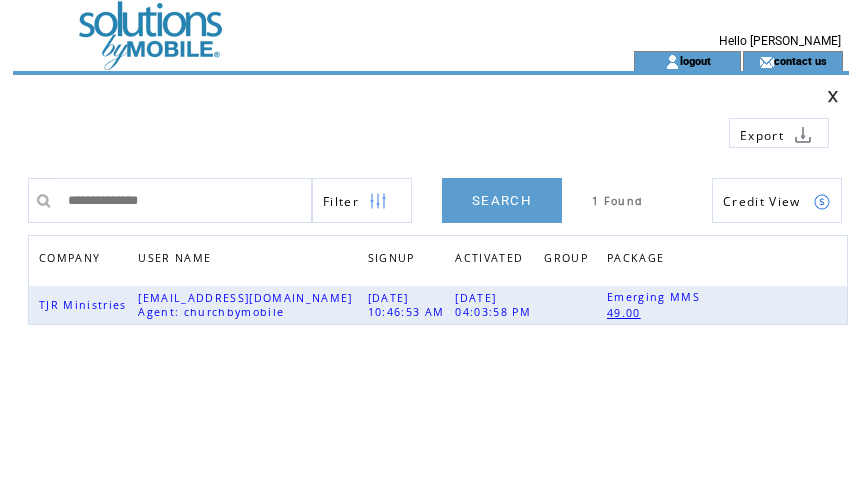 scroll, scrollTop: 0, scrollLeft: 0, axis: both 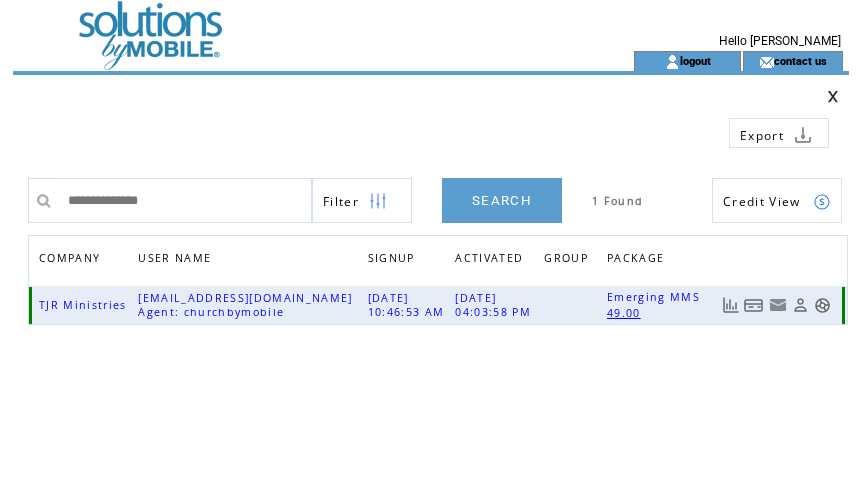 click at bounding box center (754, 305) 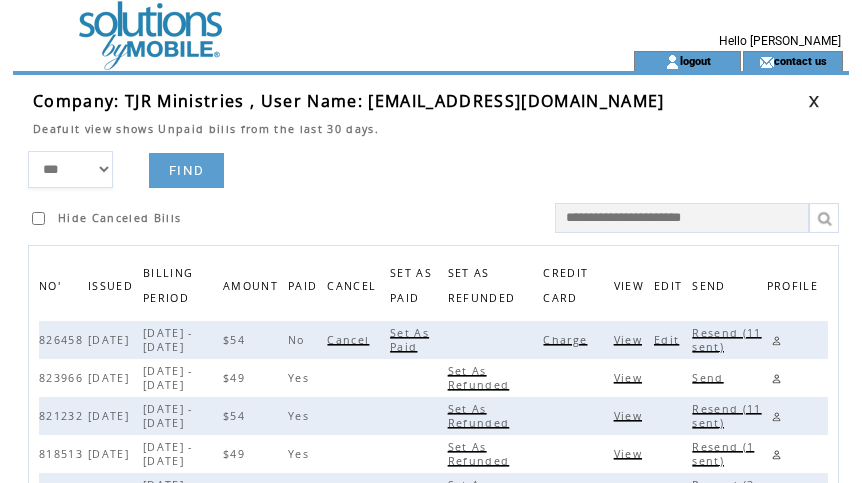 scroll, scrollTop: 0, scrollLeft: 0, axis: both 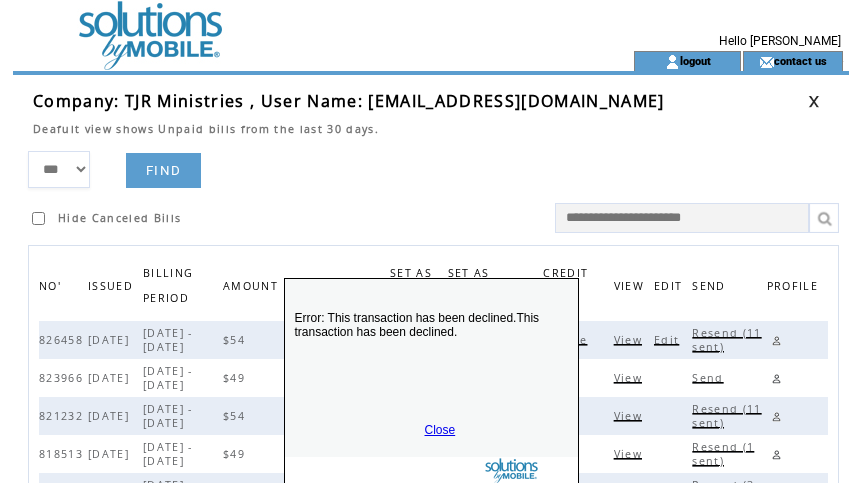 click on "Close" at bounding box center (440, 430) 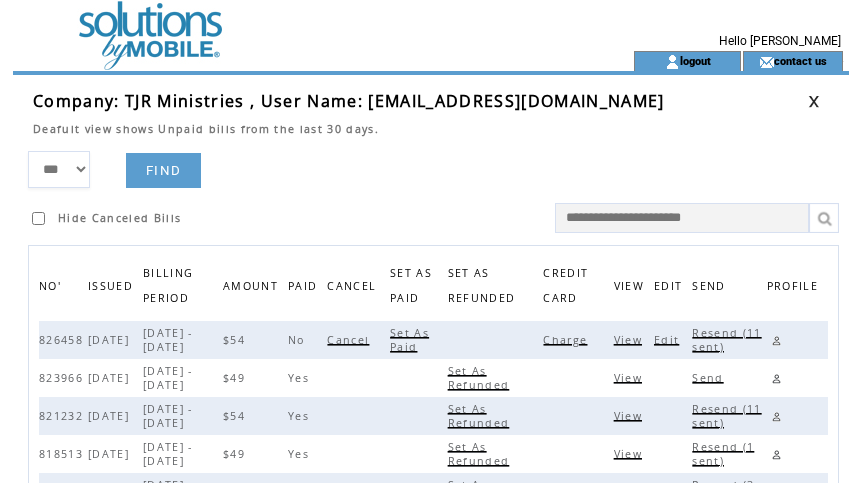 drag, startPoint x: 366, startPoint y: 105, endPoint x: 601, endPoint y: 102, distance: 235.01915 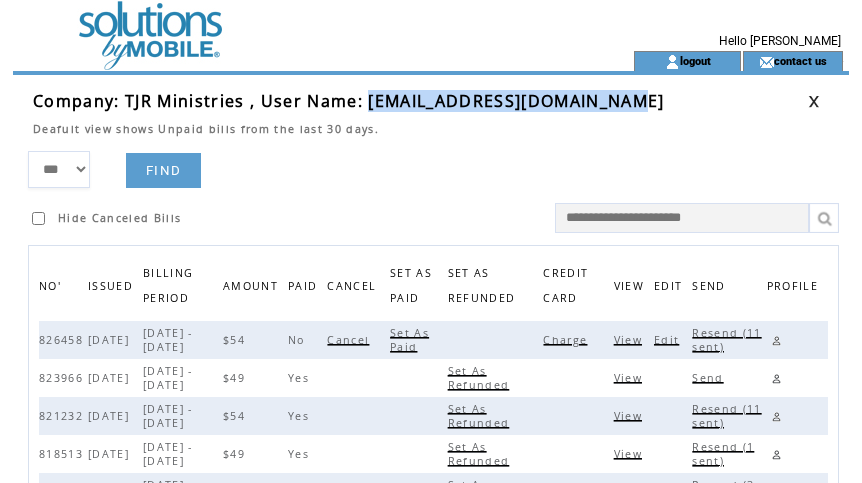 drag, startPoint x: 372, startPoint y: 98, endPoint x: 633, endPoint y: 97, distance: 261.00192 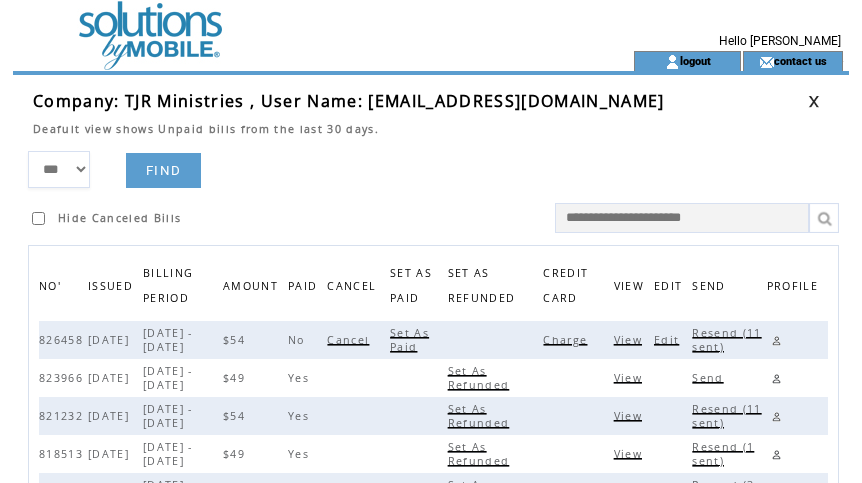 drag, startPoint x: 447, startPoint y: 156, endPoint x: 470, endPoint y: 140, distance: 28.01785 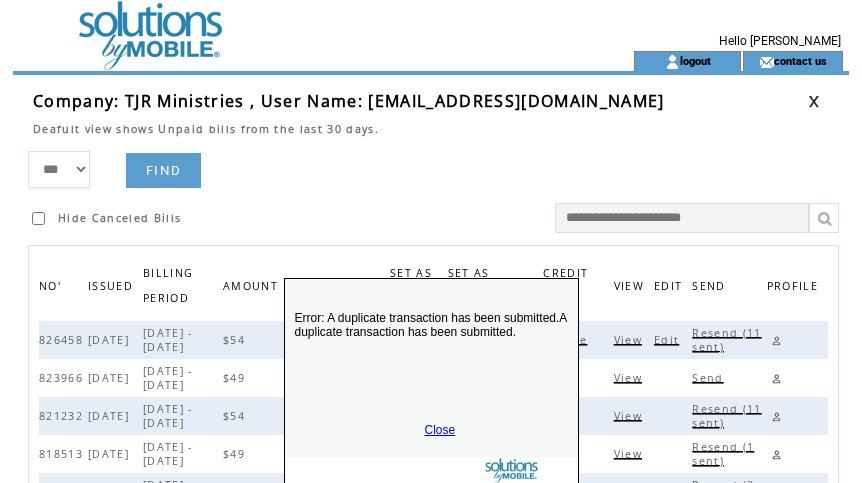 click on "Close" at bounding box center [440, 430] 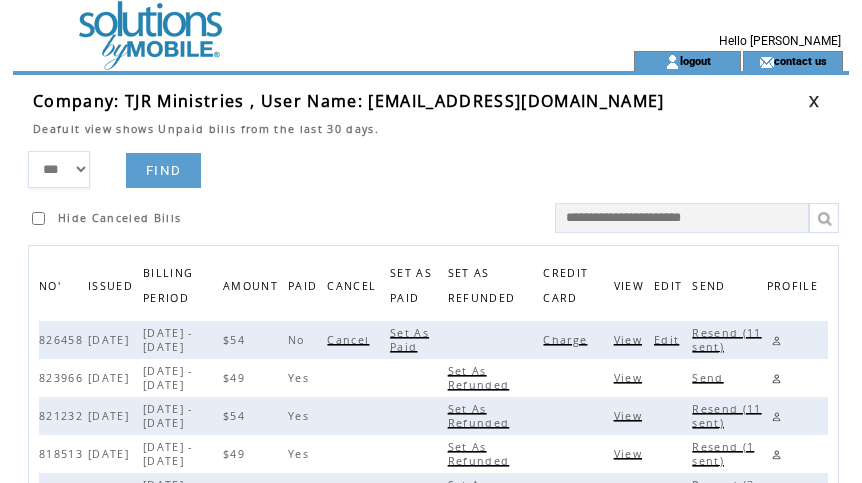 drag, startPoint x: 815, startPoint y: 102, endPoint x: 584, endPoint y: 130, distance: 232.69078 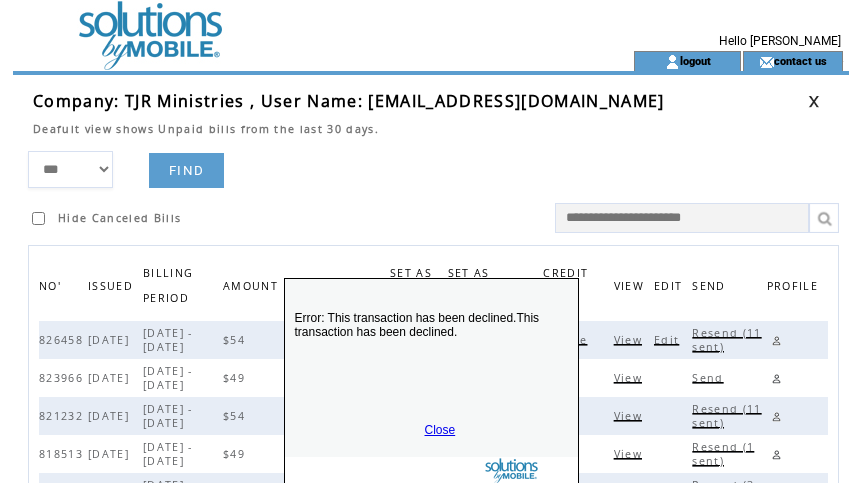 scroll, scrollTop: 0, scrollLeft: 0, axis: both 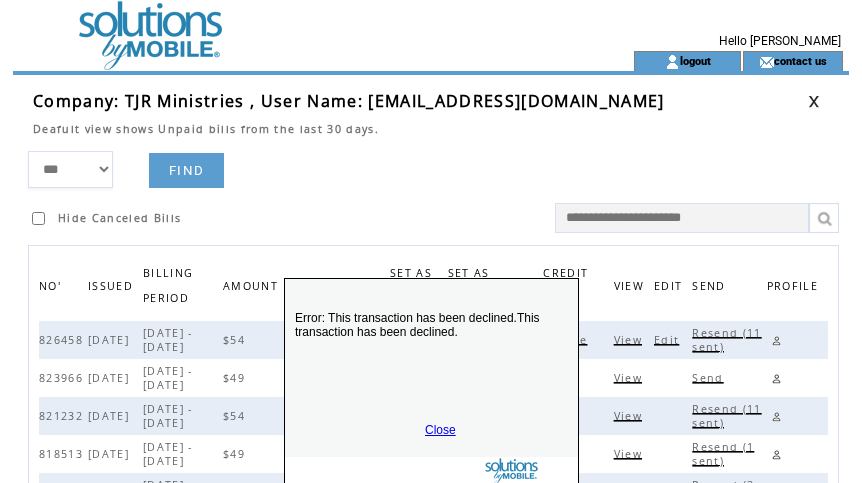 drag, startPoint x: 439, startPoint y: 426, endPoint x: 372, endPoint y: 384, distance: 79.07591 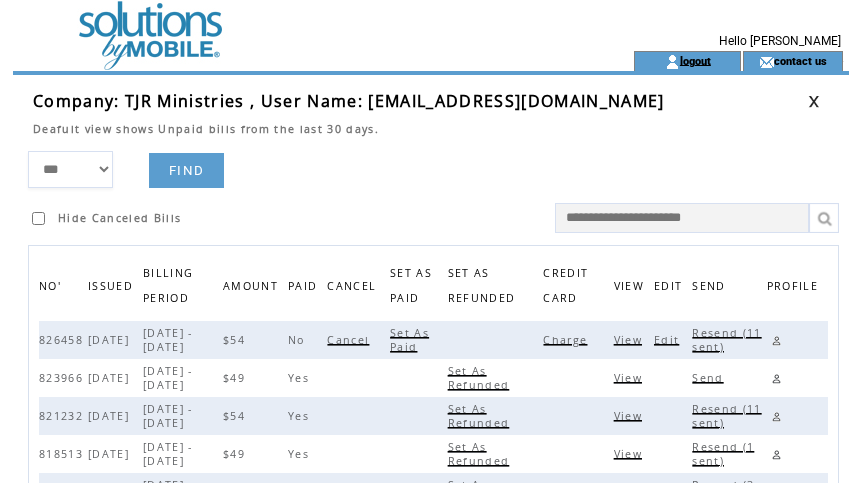 click on "logout" at bounding box center [695, 60] 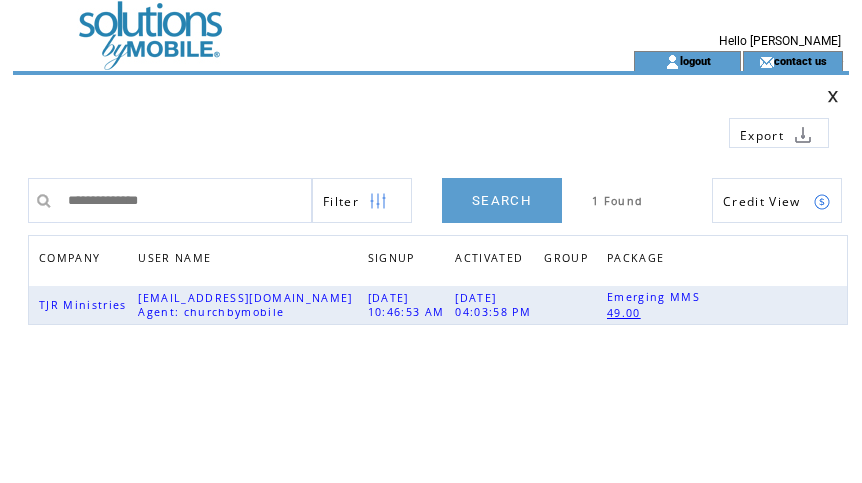 scroll, scrollTop: 0, scrollLeft: 0, axis: both 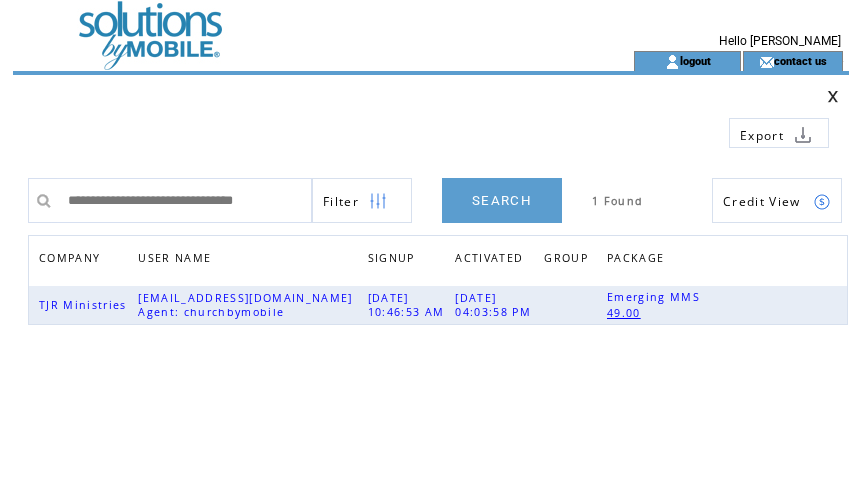 type on "**********" 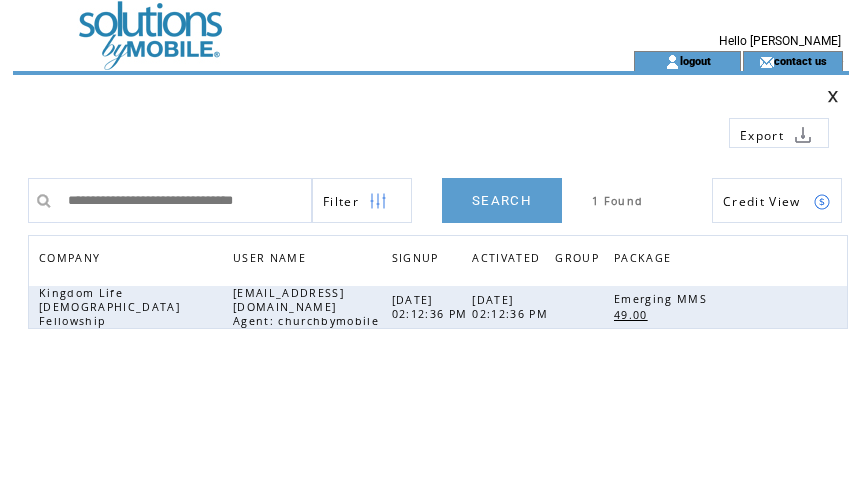 scroll, scrollTop: 0, scrollLeft: 0, axis: both 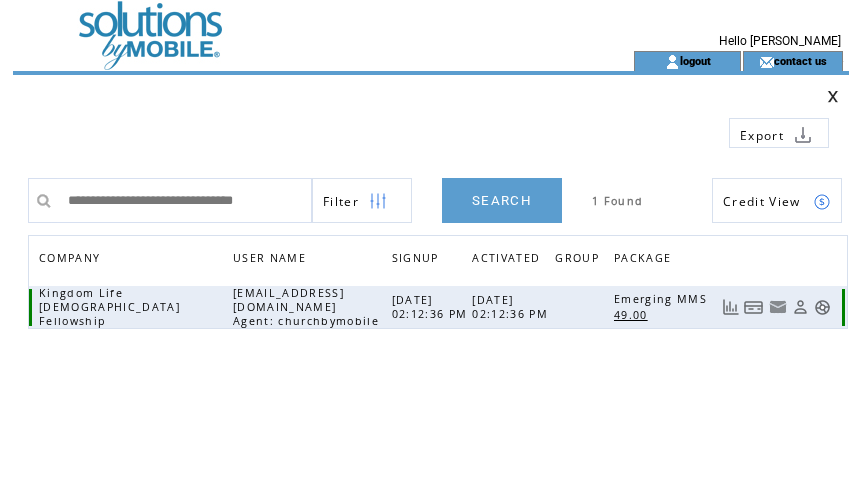 click at bounding box center [754, 307] 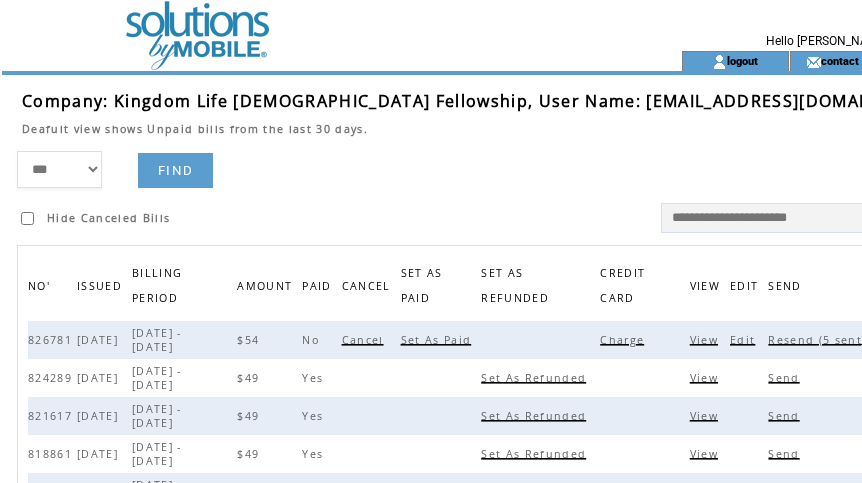 scroll, scrollTop: 0, scrollLeft: 0, axis: both 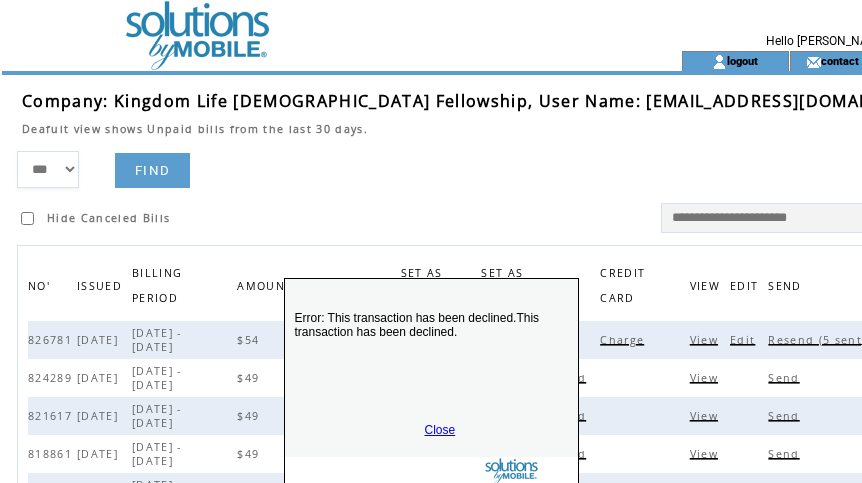 click on "Close" at bounding box center (440, 430) 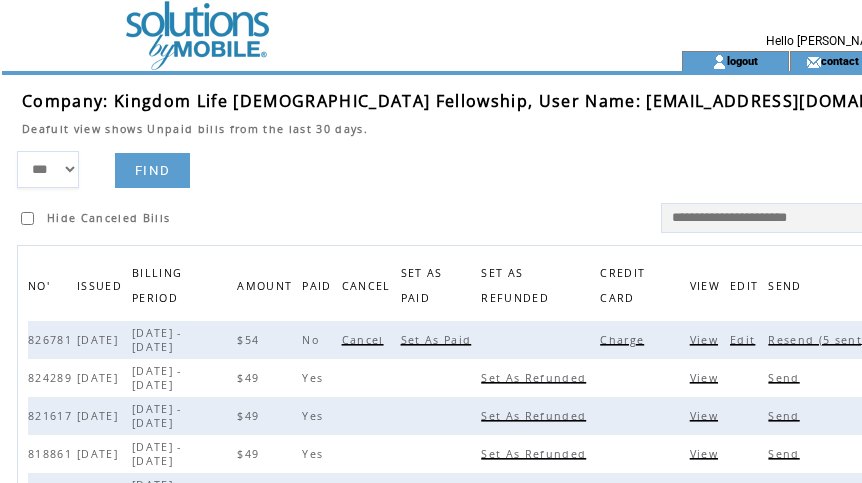 click on "Resend (5 sent)" at bounding box center (819, 340) 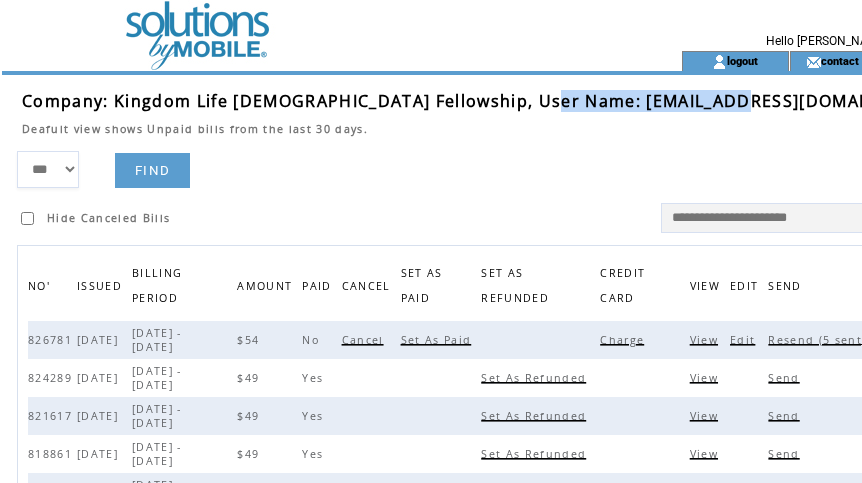 drag, startPoint x: 538, startPoint y: 108, endPoint x: 740, endPoint y: 102, distance: 202.0891 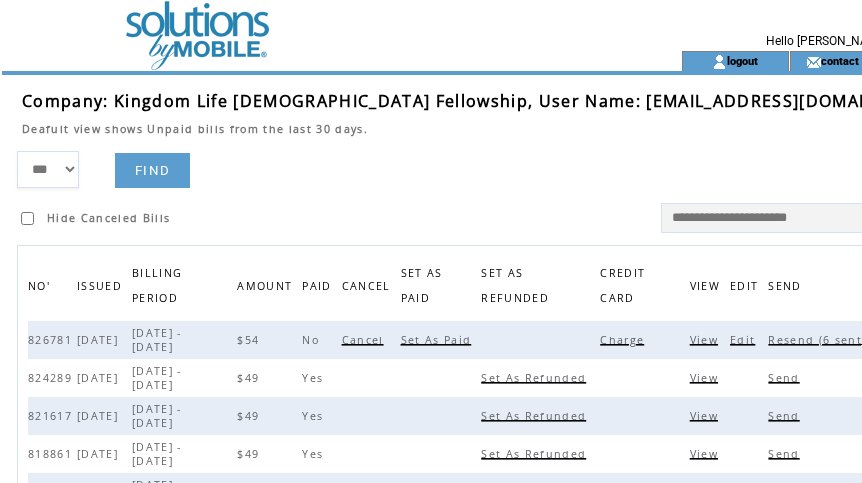 drag, startPoint x: 404, startPoint y: 140, endPoint x: 432, endPoint y: 134, distance: 28.635643 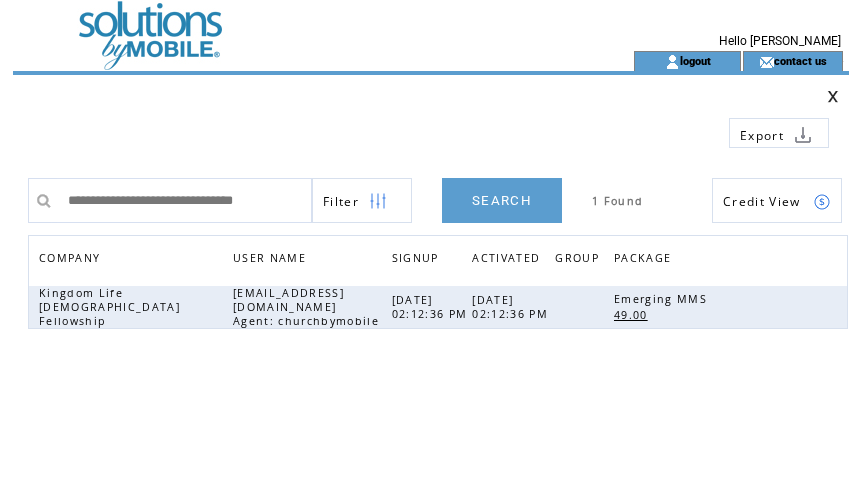 scroll, scrollTop: 0, scrollLeft: 0, axis: both 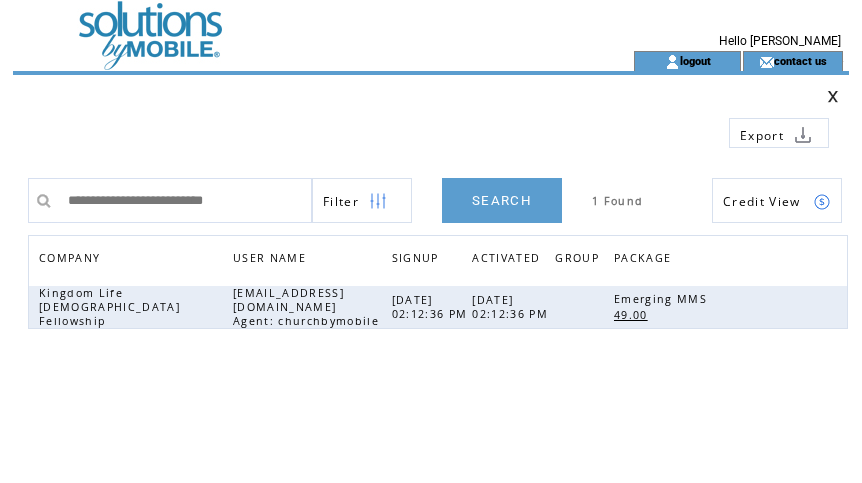 type on "**********" 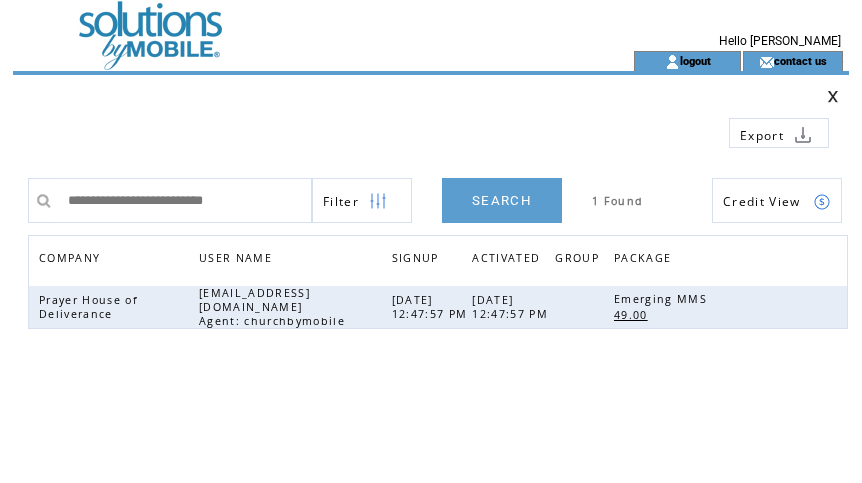 scroll, scrollTop: 0, scrollLeft: 0, axis: both 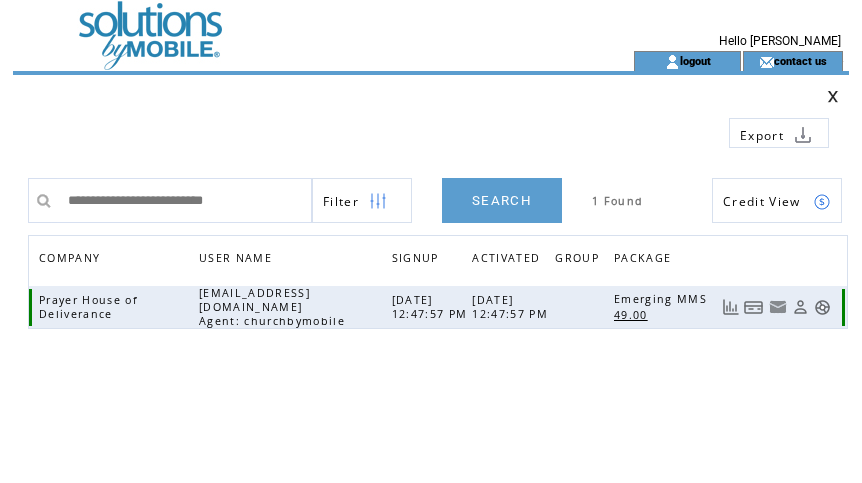 click at bounding box center [754, 307] 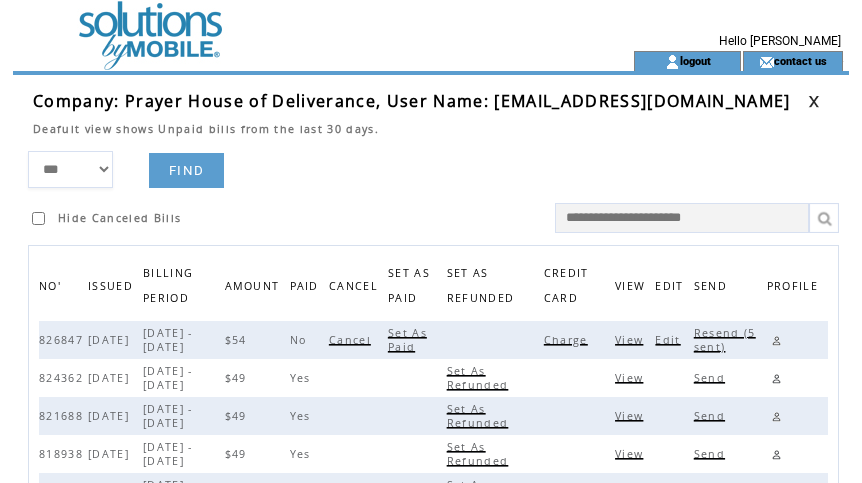 scroll, scrollTop: 0, scrollLeft: 0, axis: both 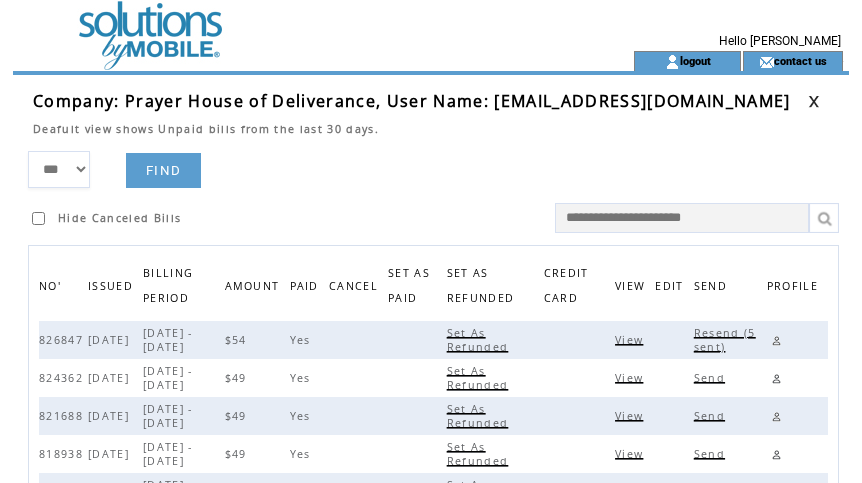 drag, startPoint x: 421, startPoint y: 180, endPoint x: 553, endPoint y: 139, distance: 138.22084 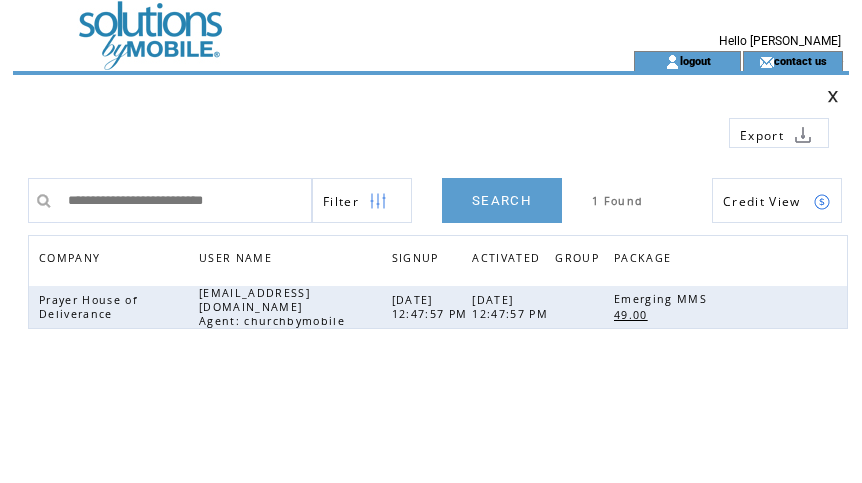 scroll, scrollTop: 0, scrollLeft: 0, axis: both 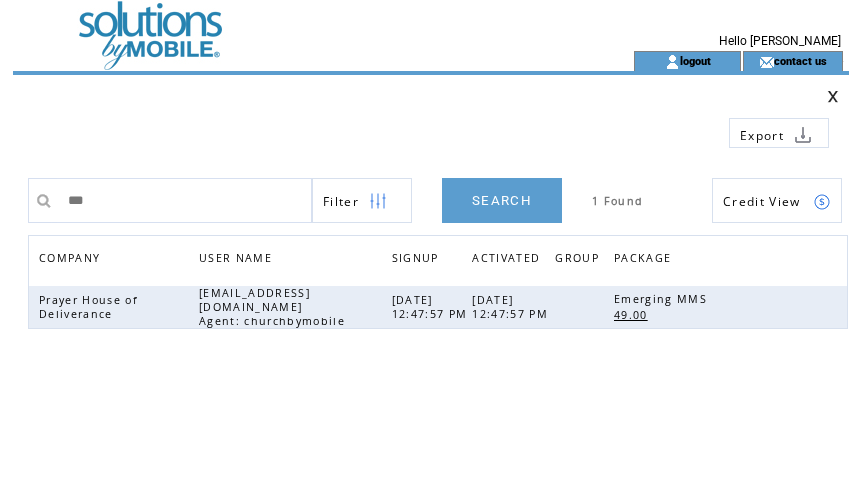 type on "***" 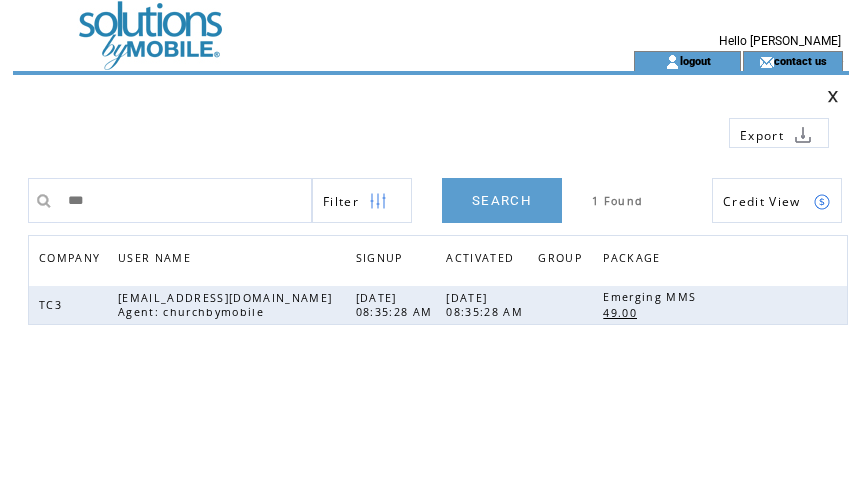scroll, scrollTop: 0, scrollLeft: 0, axis: both 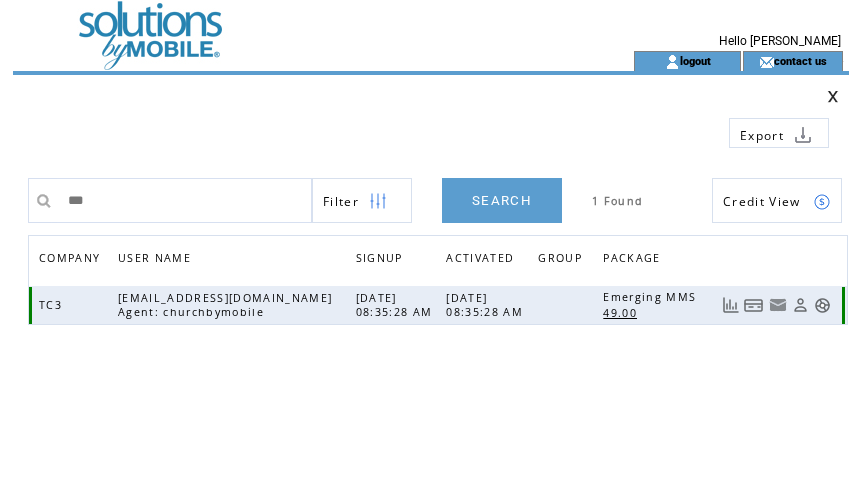 click at bounding box center [754, 305] 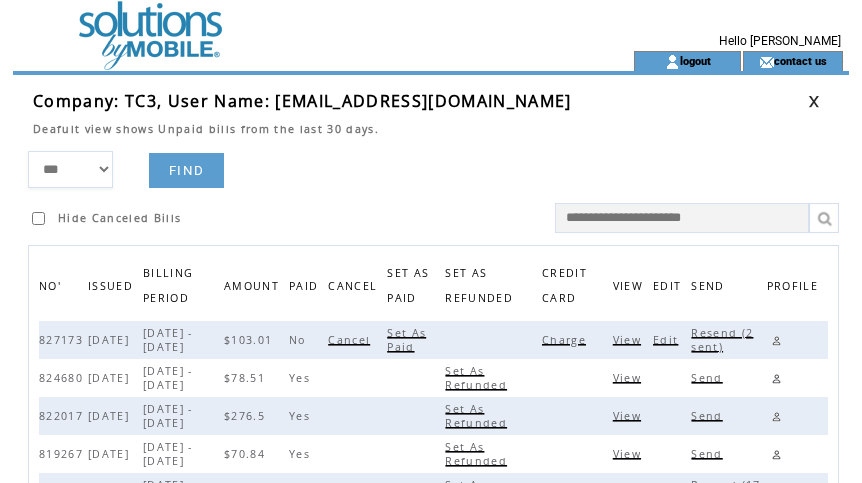 scroll, scrollTop: 0, scrollLeft: 0, axis: both 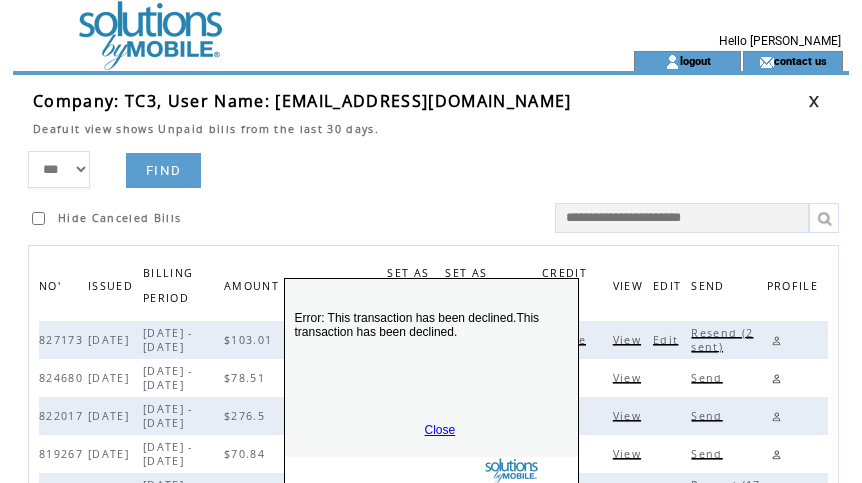 click on "Close" at bounding box center [440, 430] 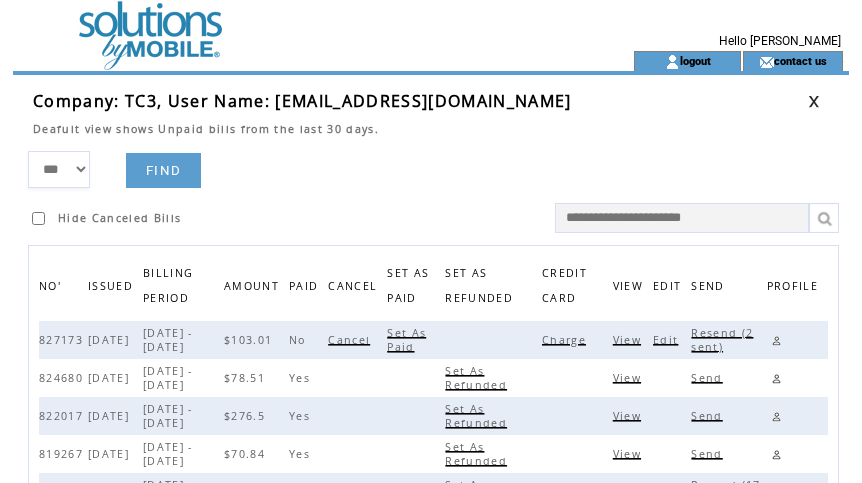 click on "Edit" at bounding box center (668, 340) 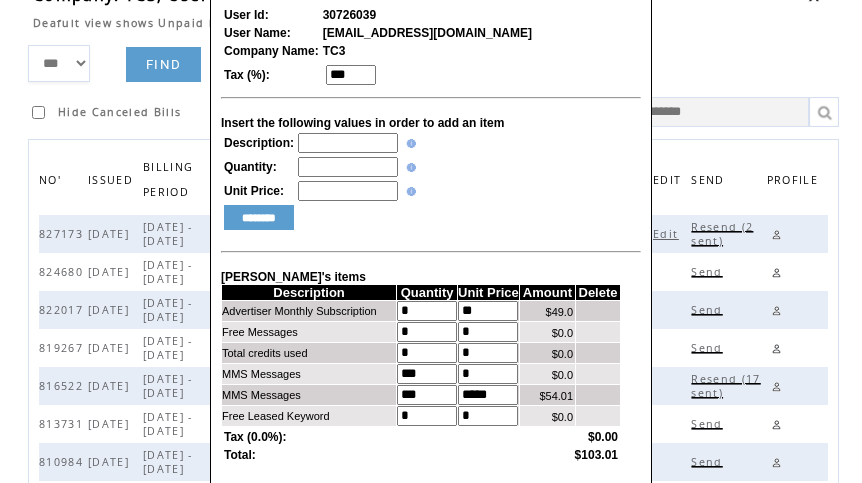 scroll, scrollTop: 71, scrollLeft: 0, axis: vertical 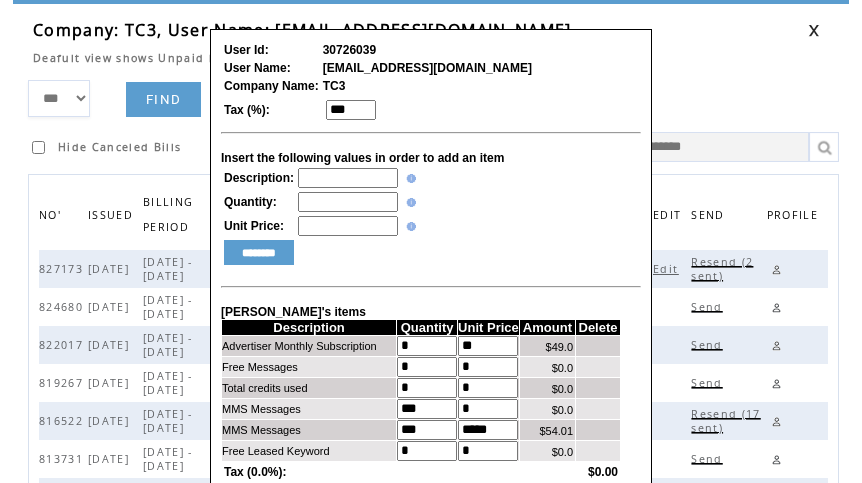 click at bounding box center [348, 178] 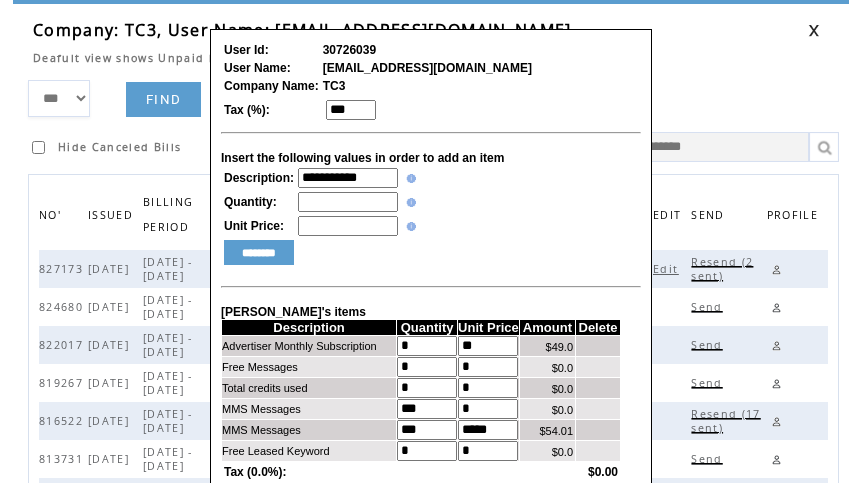 type on "**********" 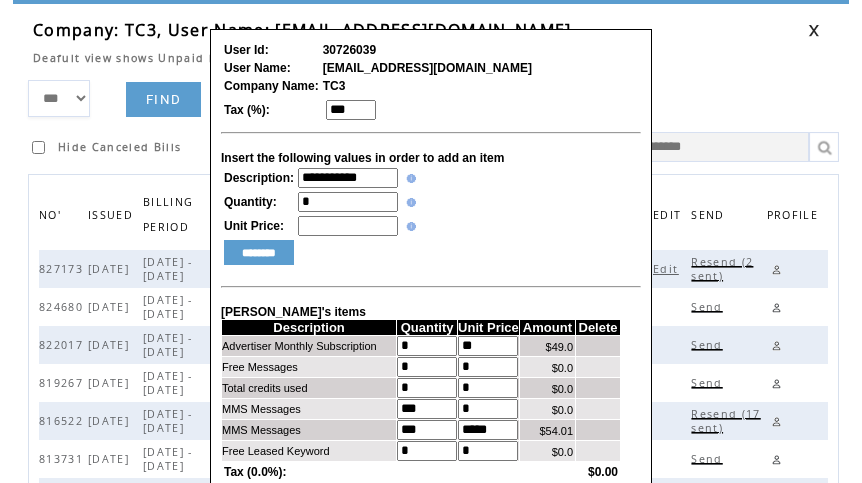 type on "*" 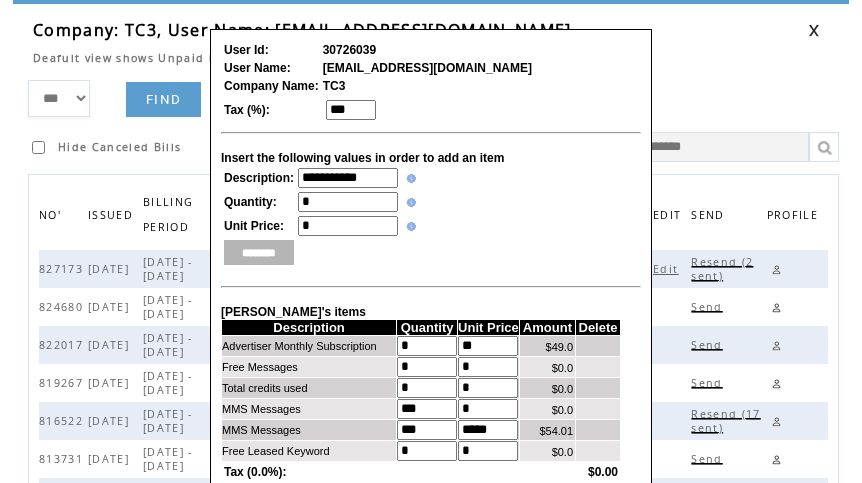 type on "*" 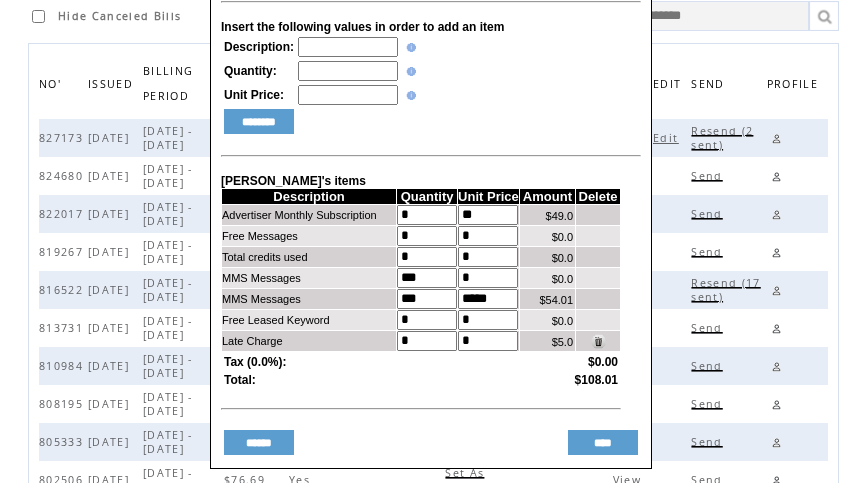 scroll, scrollTop: 267, scrollLeft: 0, axis: vertical 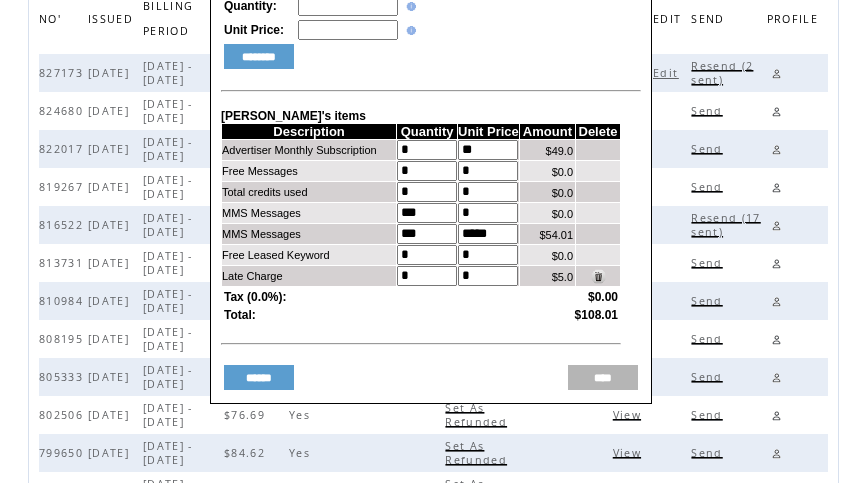 click on "****" at bounding box center (603, 377) 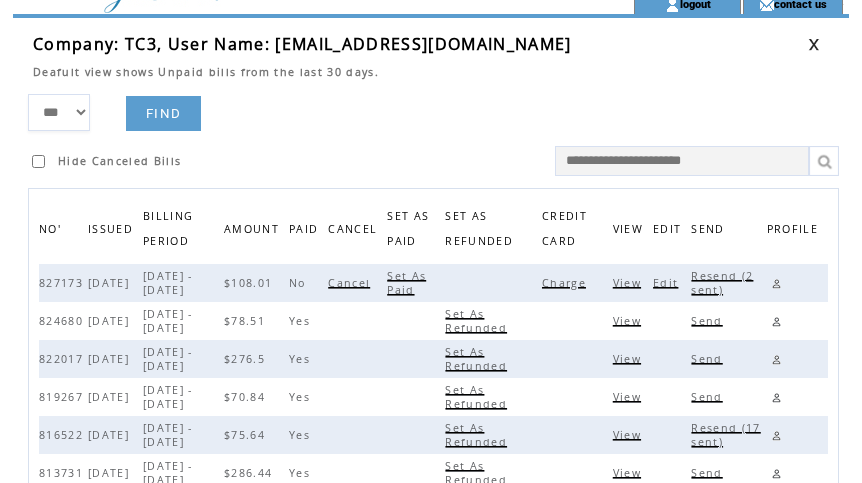 scroll, scrollTop: 0, scrollLeft: 0, axis: both 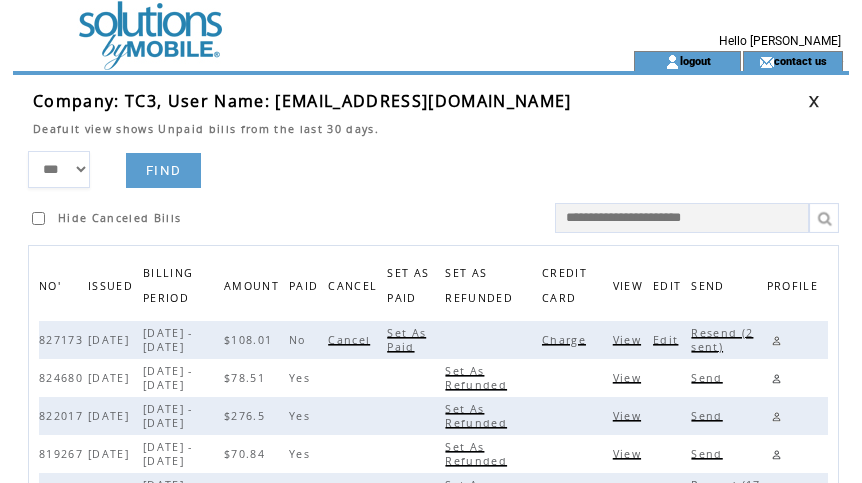 click on "Resend (2 sent)" at bounding box center (722, 340) 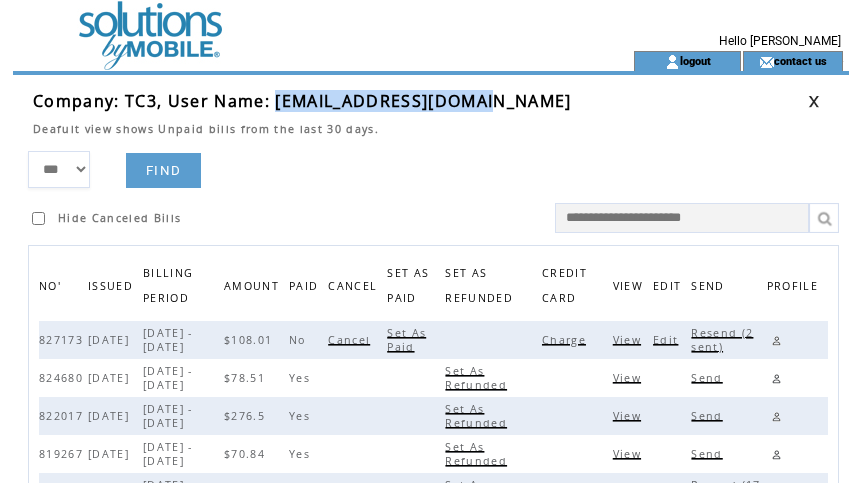 drag, startPoint x: 273, startPoint y: 99, endPoint x: 476, endPoint y: 94, distance: 203.06157 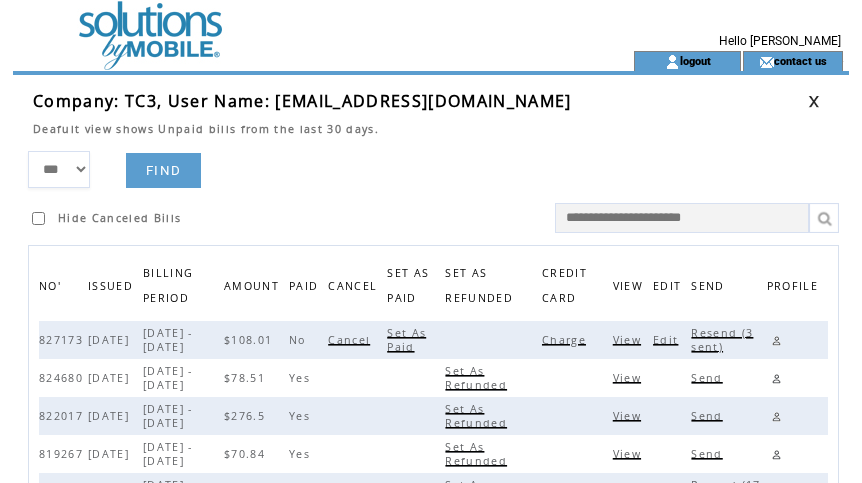 click on "*** **** ****** FIND Hide Canceled Bills" at bounding box center (438, 192) 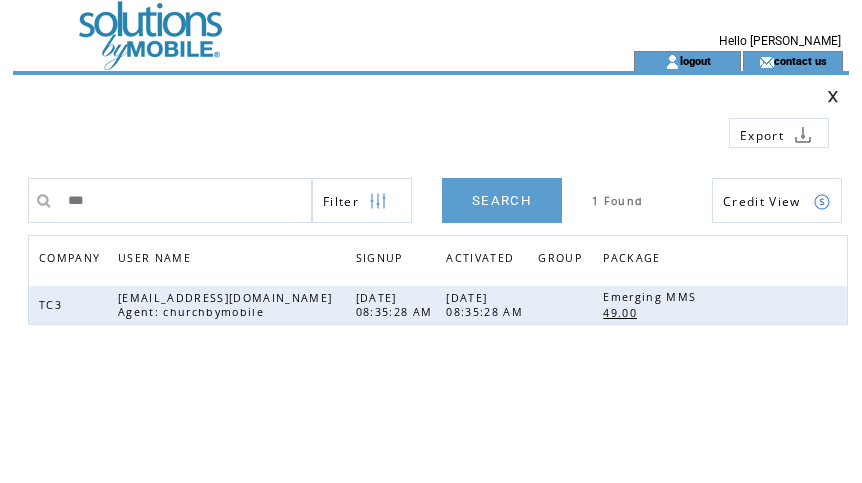 scroll, scrollTop: 0, scrollLeft: 0, axis: both 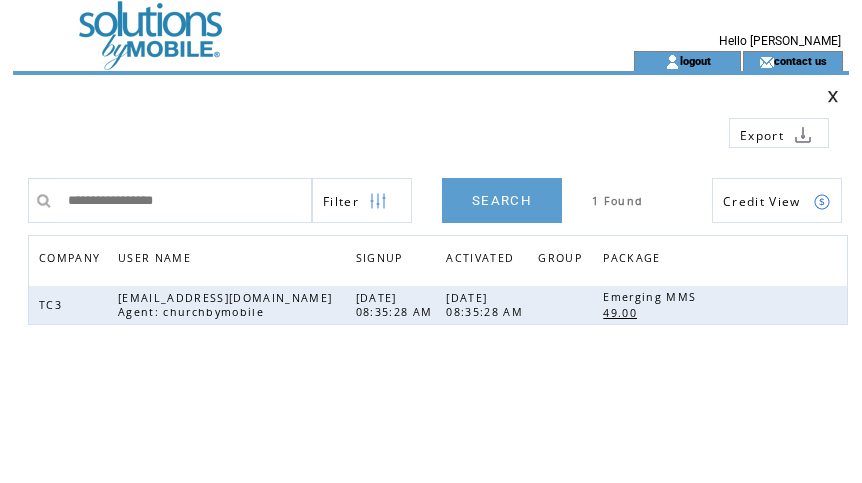 type on "**********" 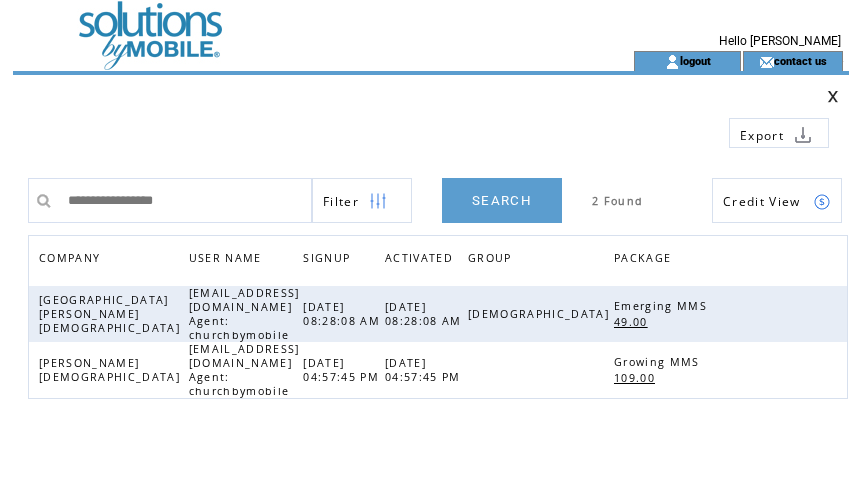 scroll, scrollTop: 0, scrollLeft: 0, axis: both 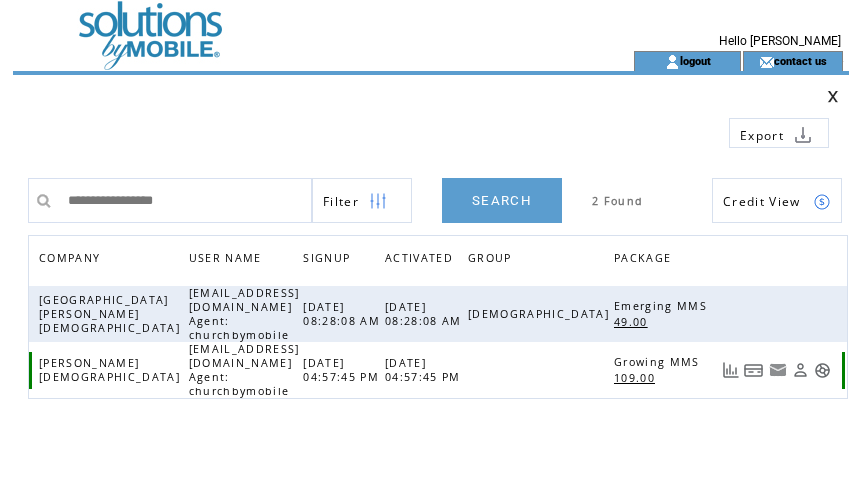click at bounding box center [754, 370] 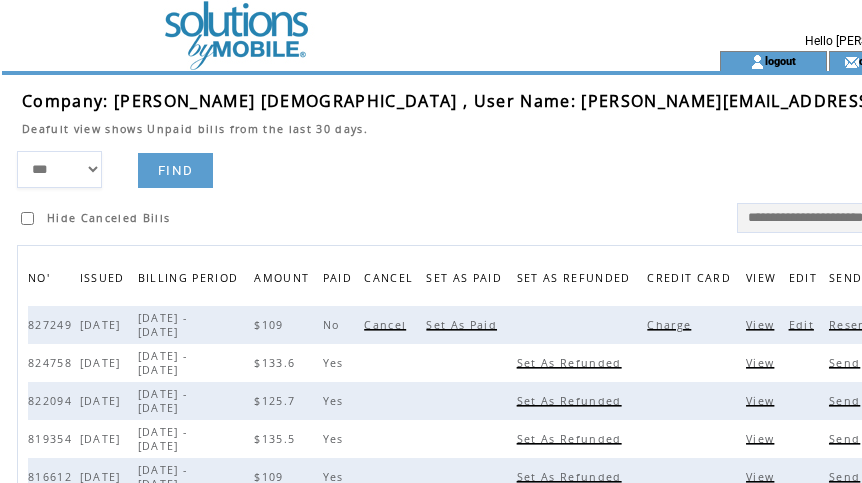 scroll, scrollTop: 0, scrollLeft: 0, axis: both 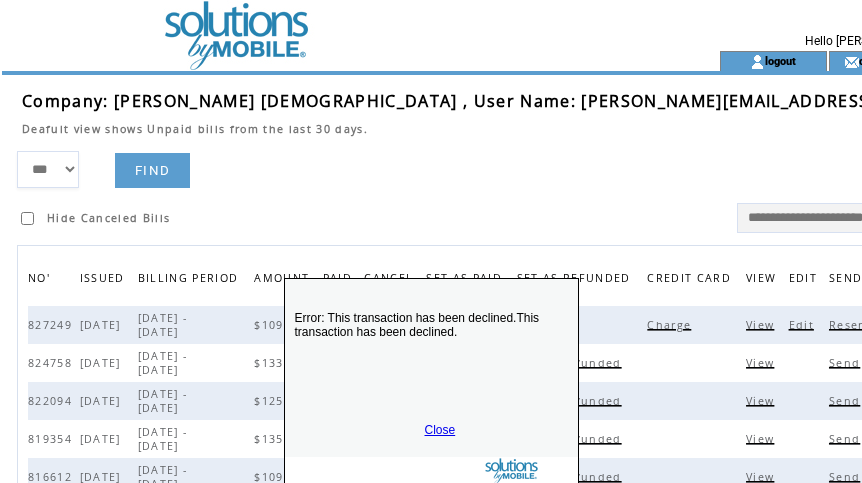 click on "Close" at bounding box center [440, 430] 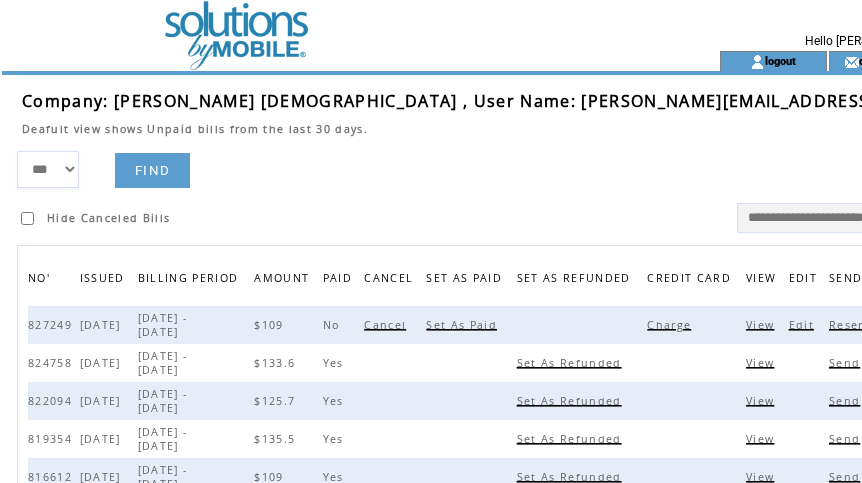 click on "Edit" at bounding box center (804, 325) 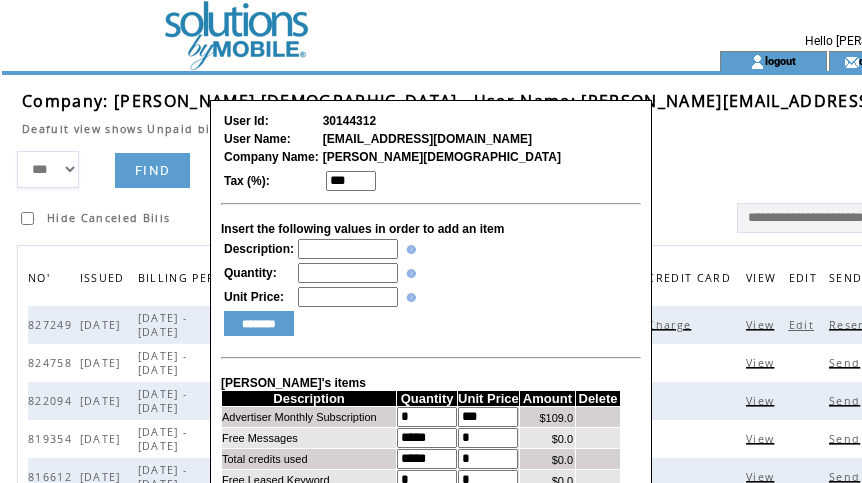 click at bounding box center (348, 249) 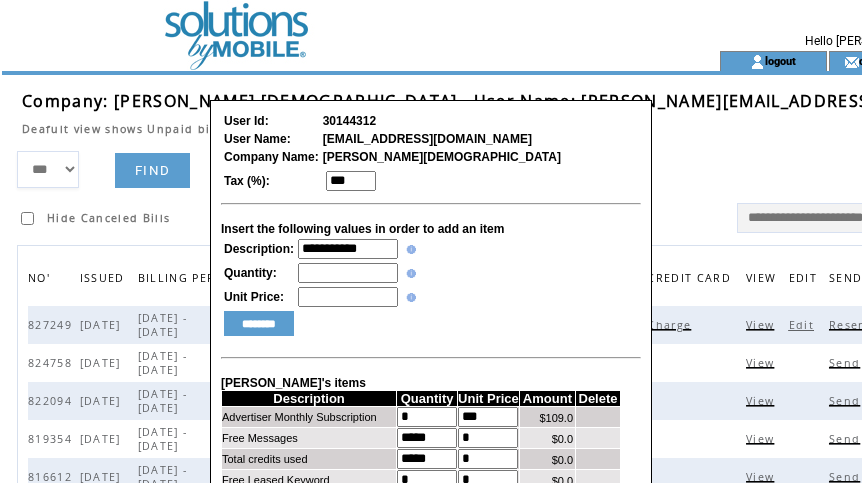 type on "**********" 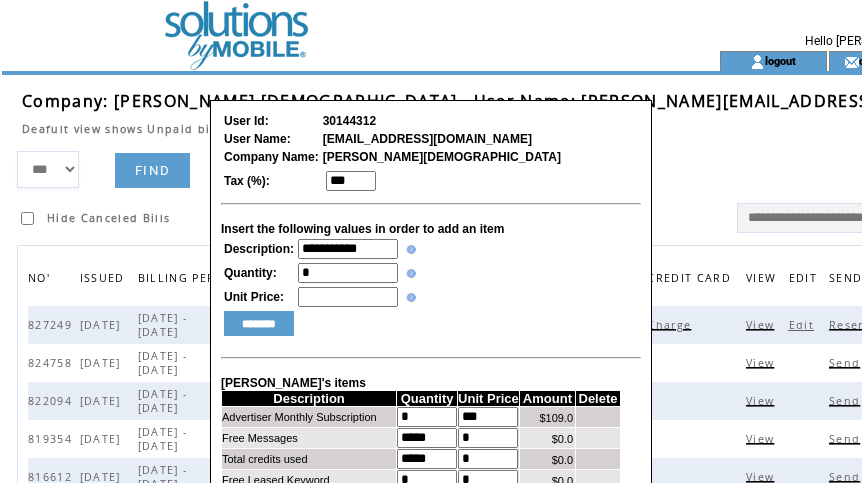 type on "*" 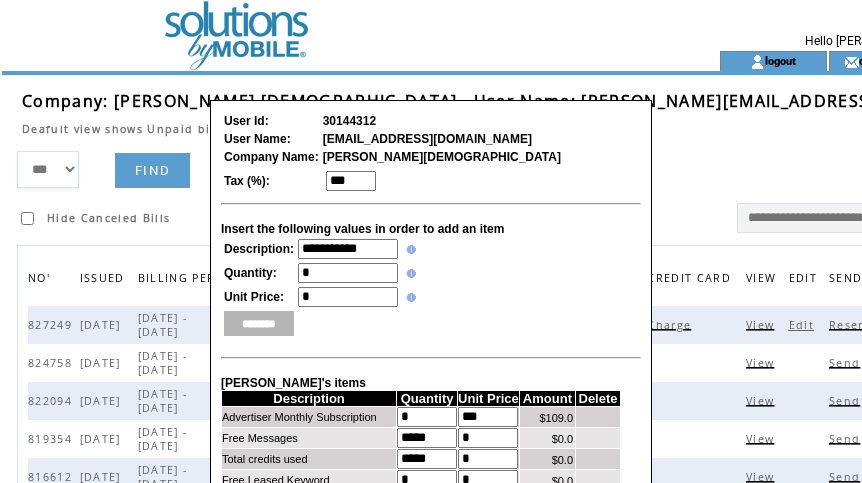 type on "*" 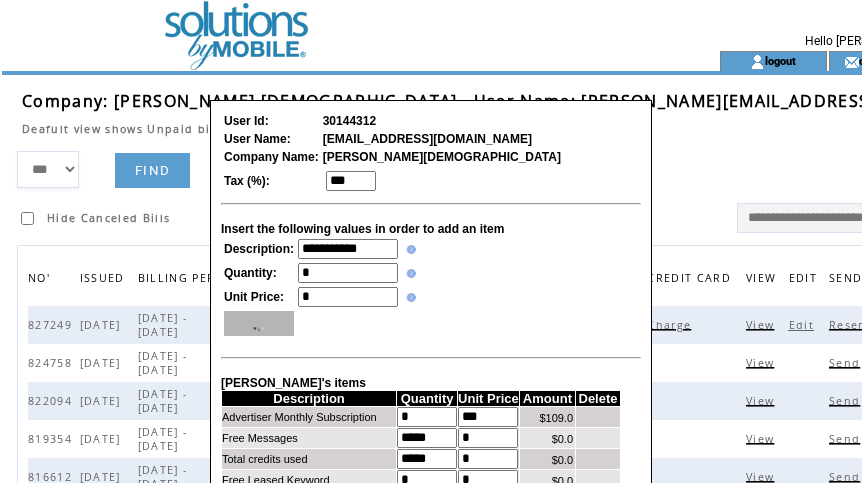 click on "********" at bounding box center [259, 323] 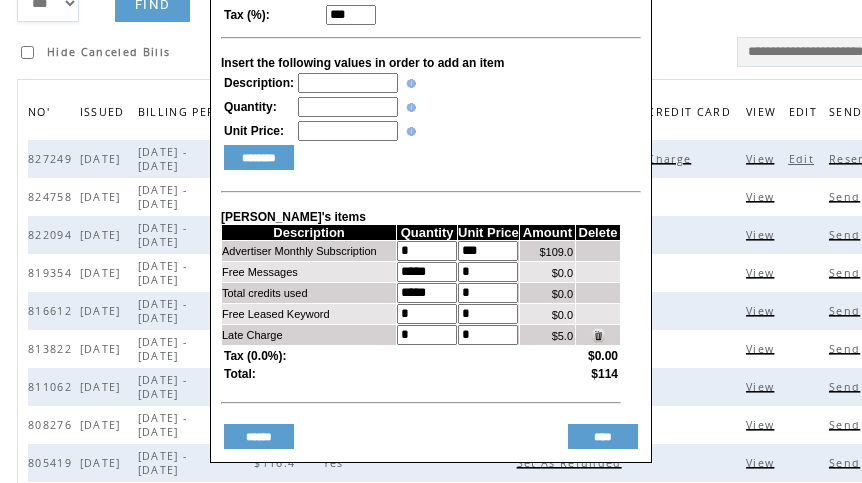 scroll, scrollTop: 166, scrollLeft: 0, axis: vertical 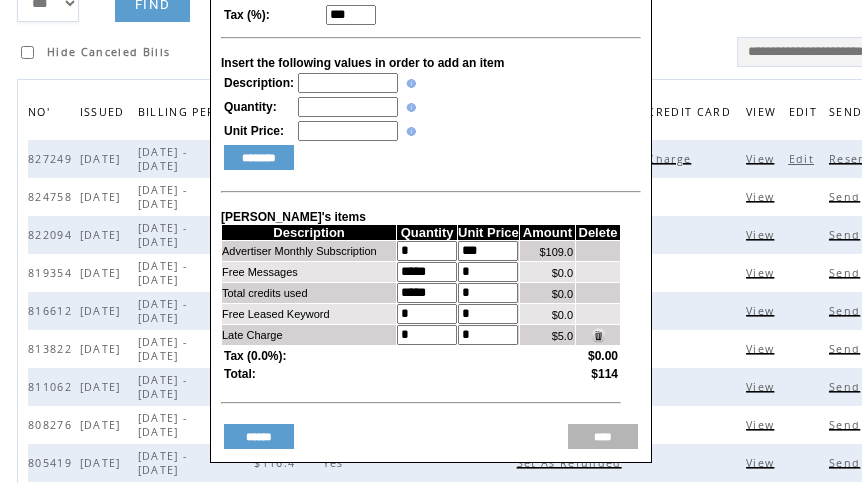 click on "****" at bounding box center [603, 436] 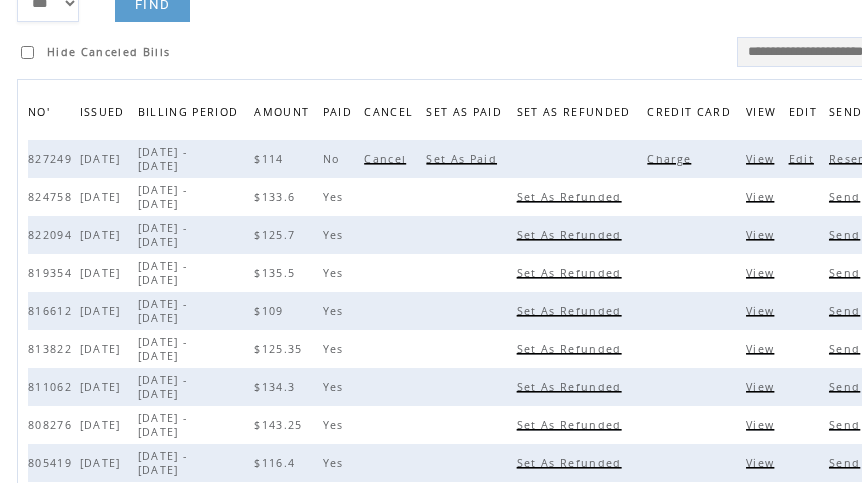 scroll, scrollTop: 0, scrollLeft: 0, axis: both 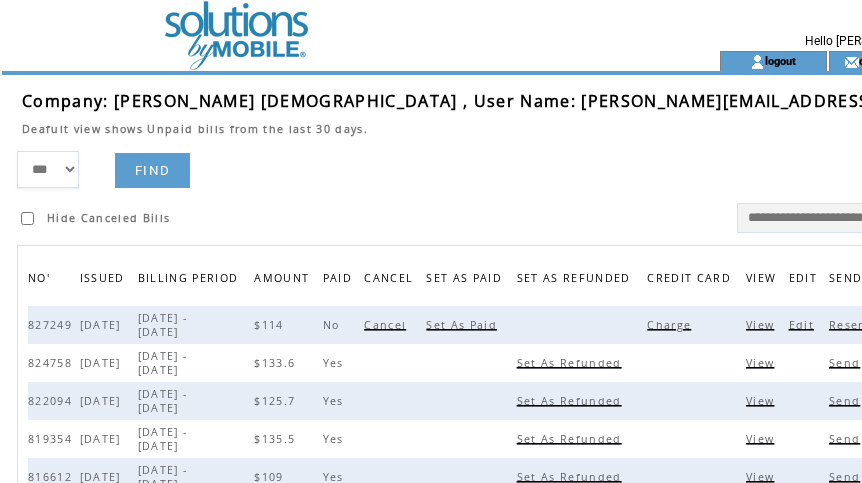 click on "Resend (2 sent)" at bounding box center (880, 325) 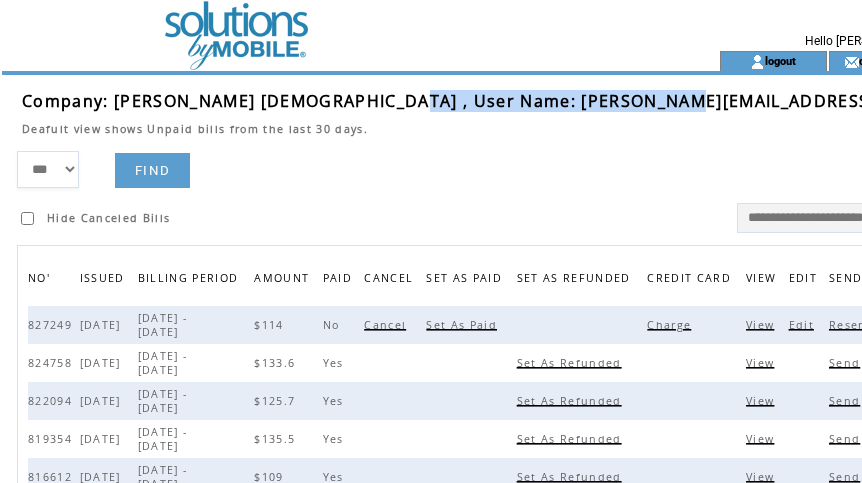 drag, startPoint x: 384, startPoint y: 100, endPoint x: 702, endPoint y: 104, distance: 318.02515 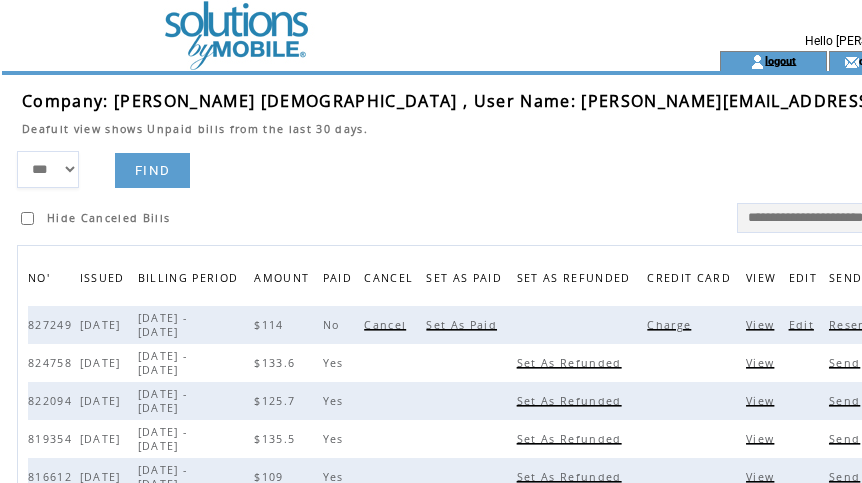 click on "logout" at bounding box center (780, 60) 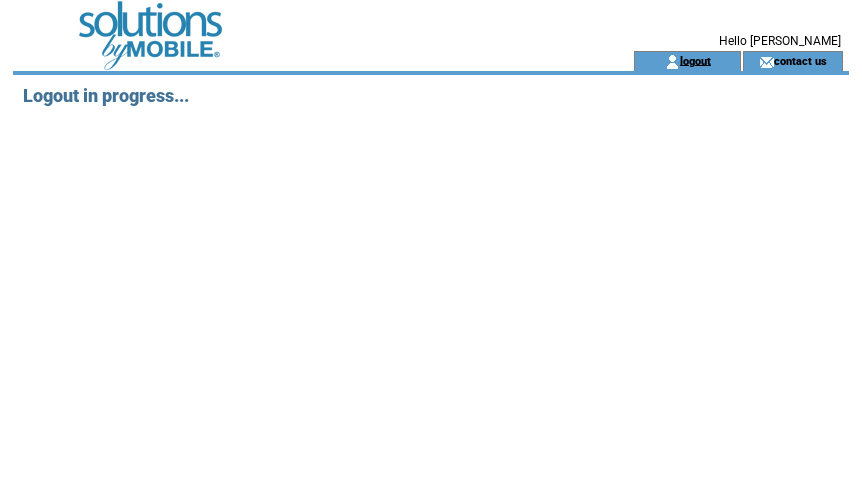 scroll, scrollTop: 0, scrollLeft: 0, axis: both 